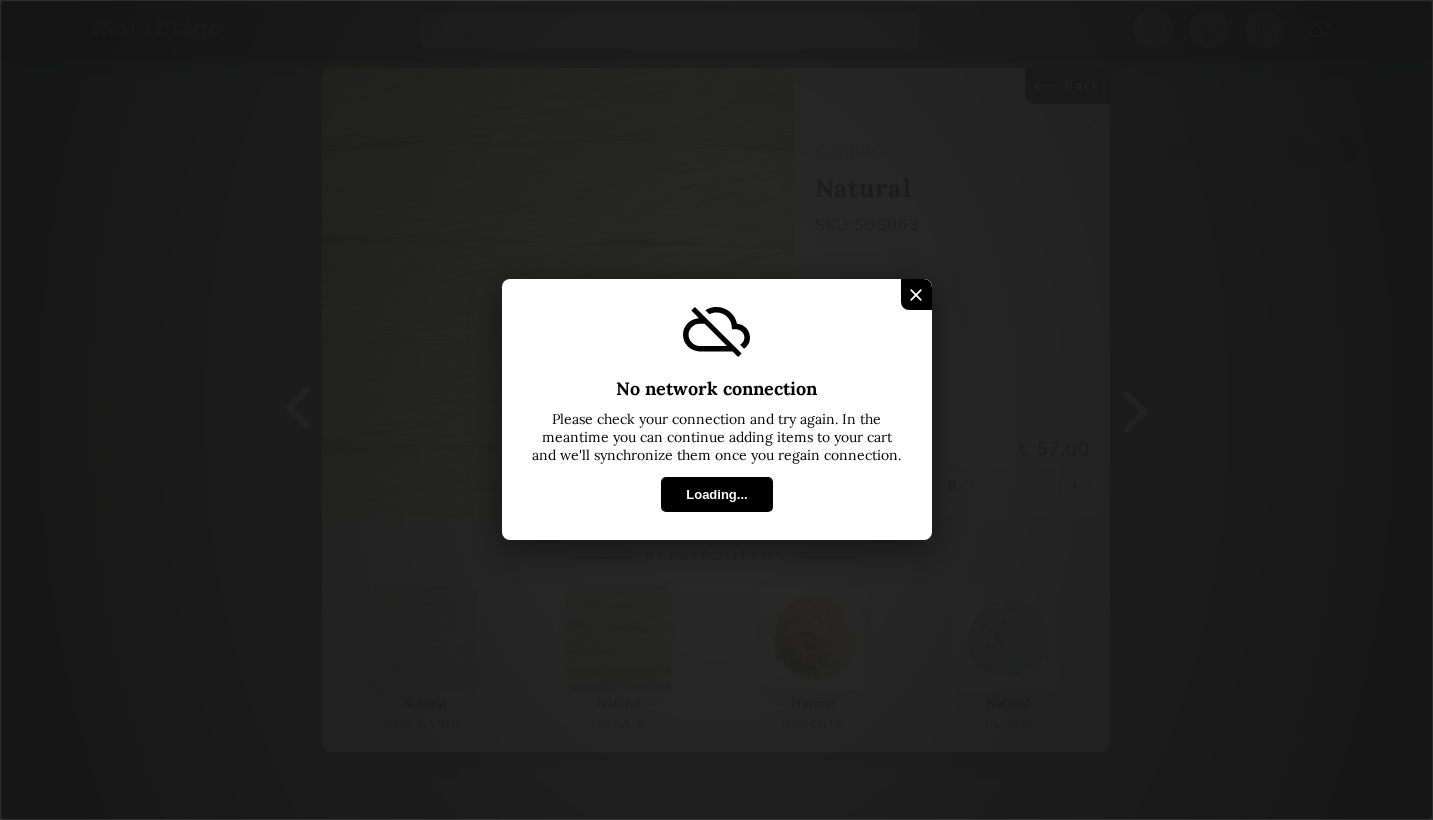 scroll, scrollTop: 927, scrollLeft: 0, axis: vertical 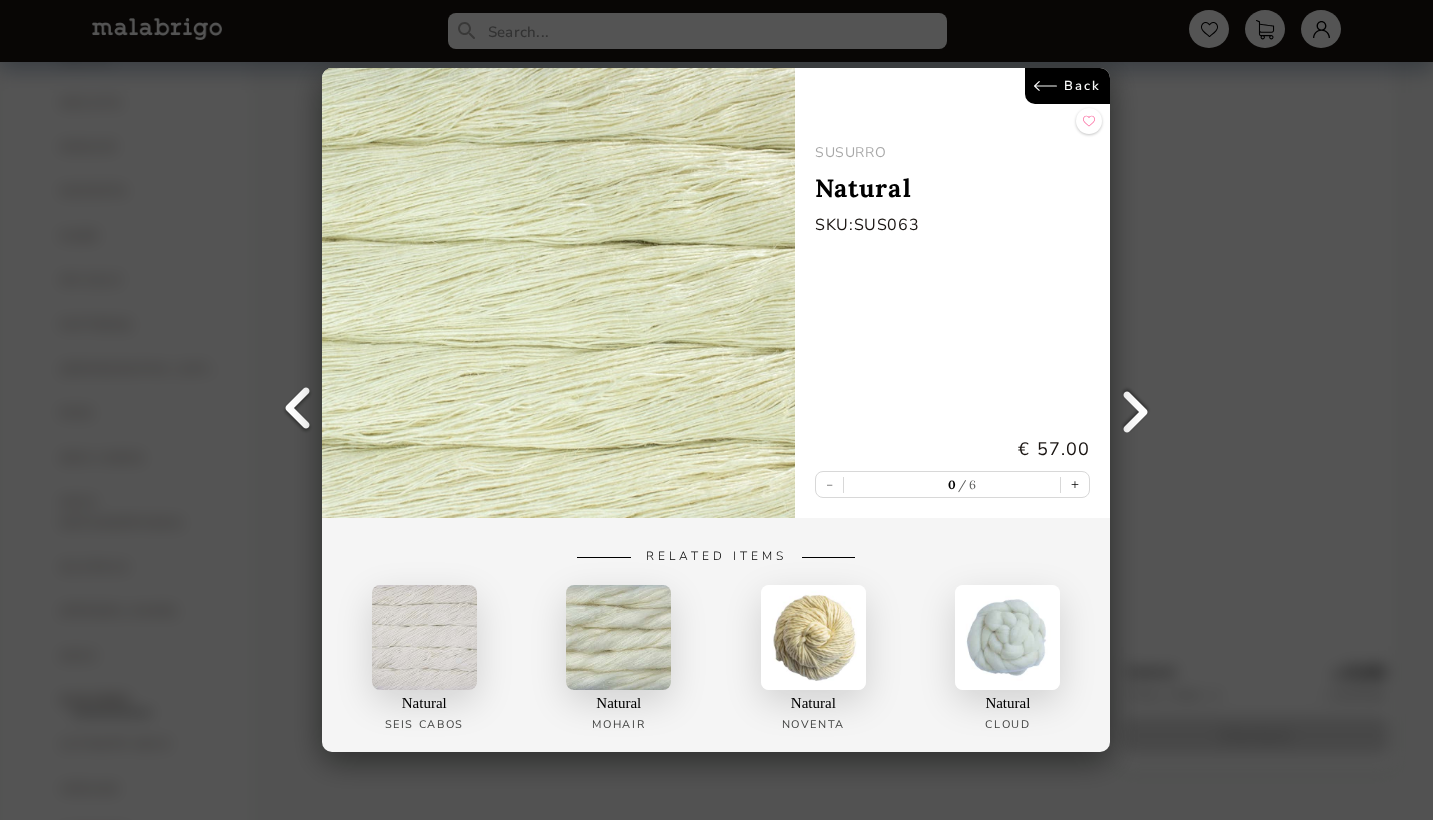 click on "Back SUSURRO Natural SKU:  SUS063 €   57.00 - 0 6 + Related Items Natural SEIS CABOS Natural Mohair Natural Noventa Natural Cloud" at bounding box center [716, 410] 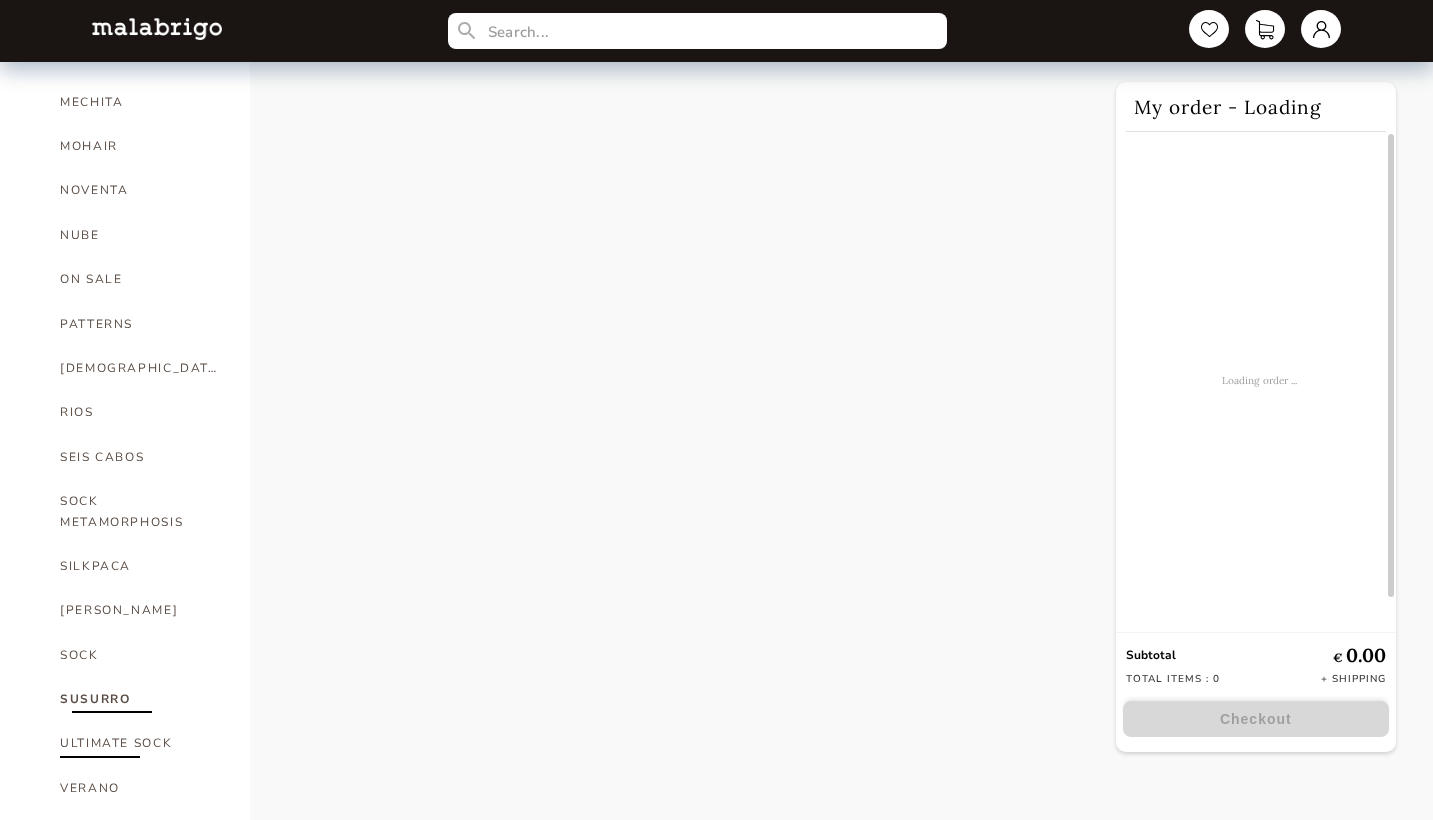 scroll, scrollTop: 927, scrollLeft: 0, axis: vertical 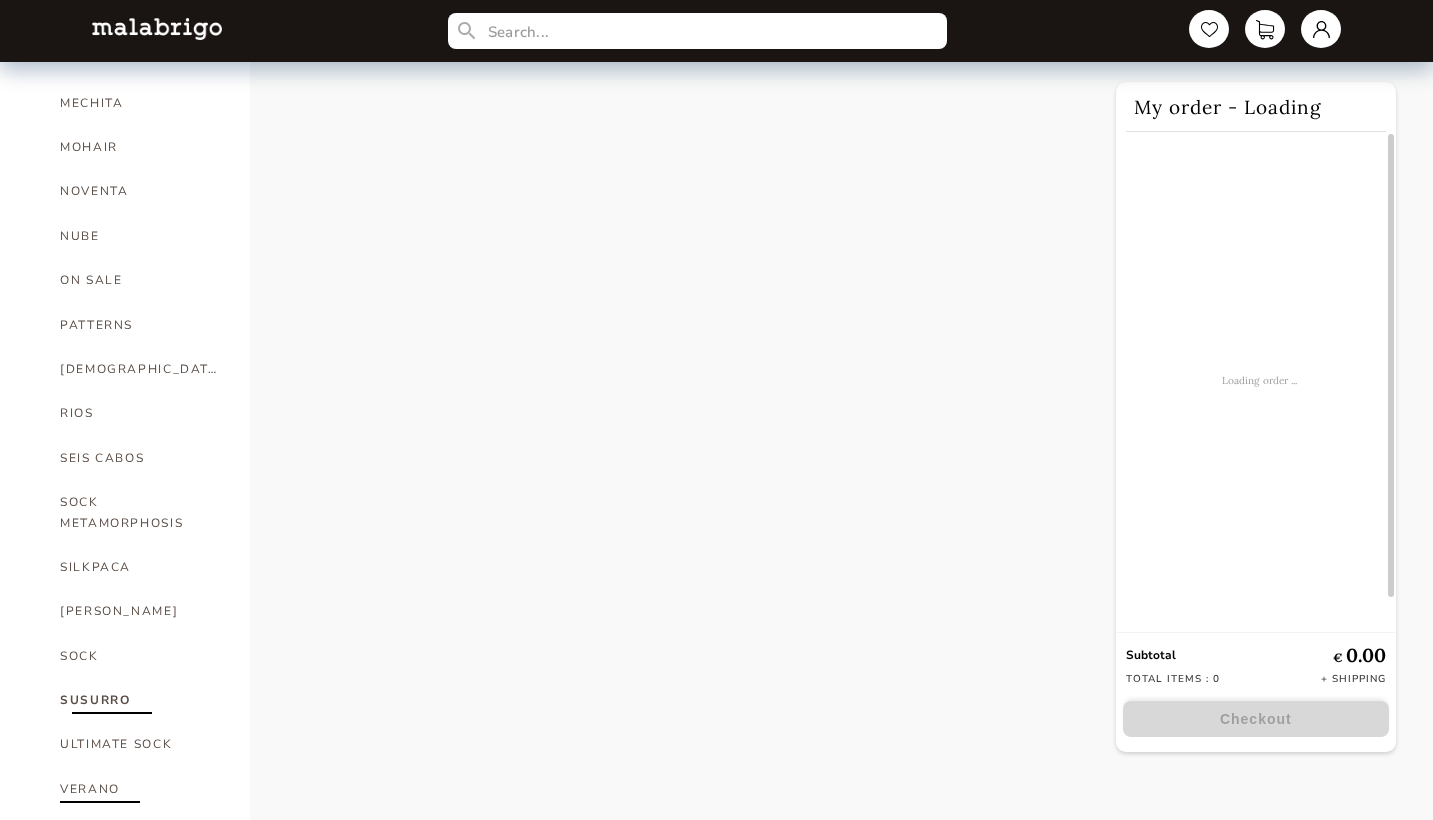 click on "VERANO" at bounding box center (140, 789) 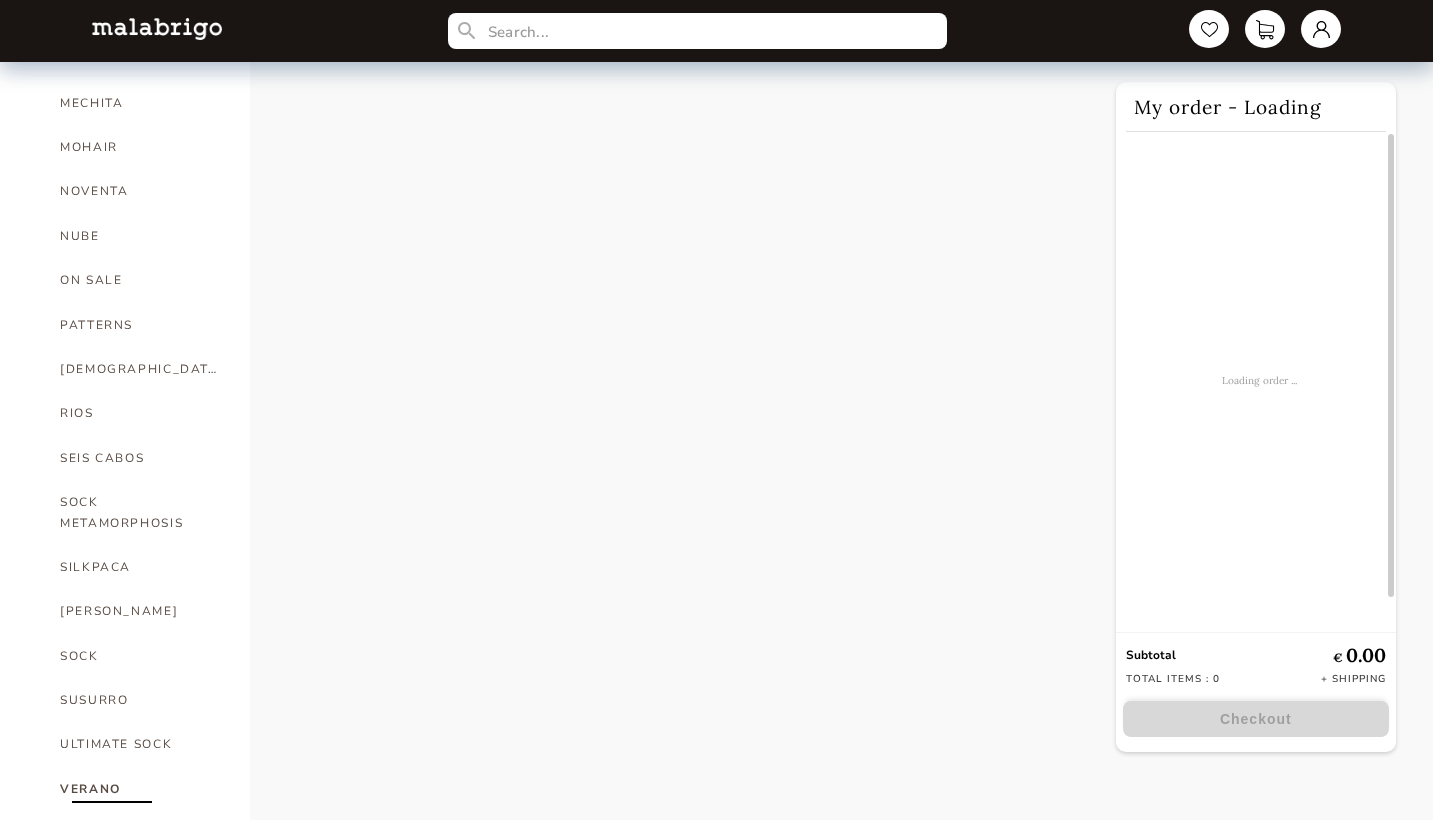 select on "INDEX" 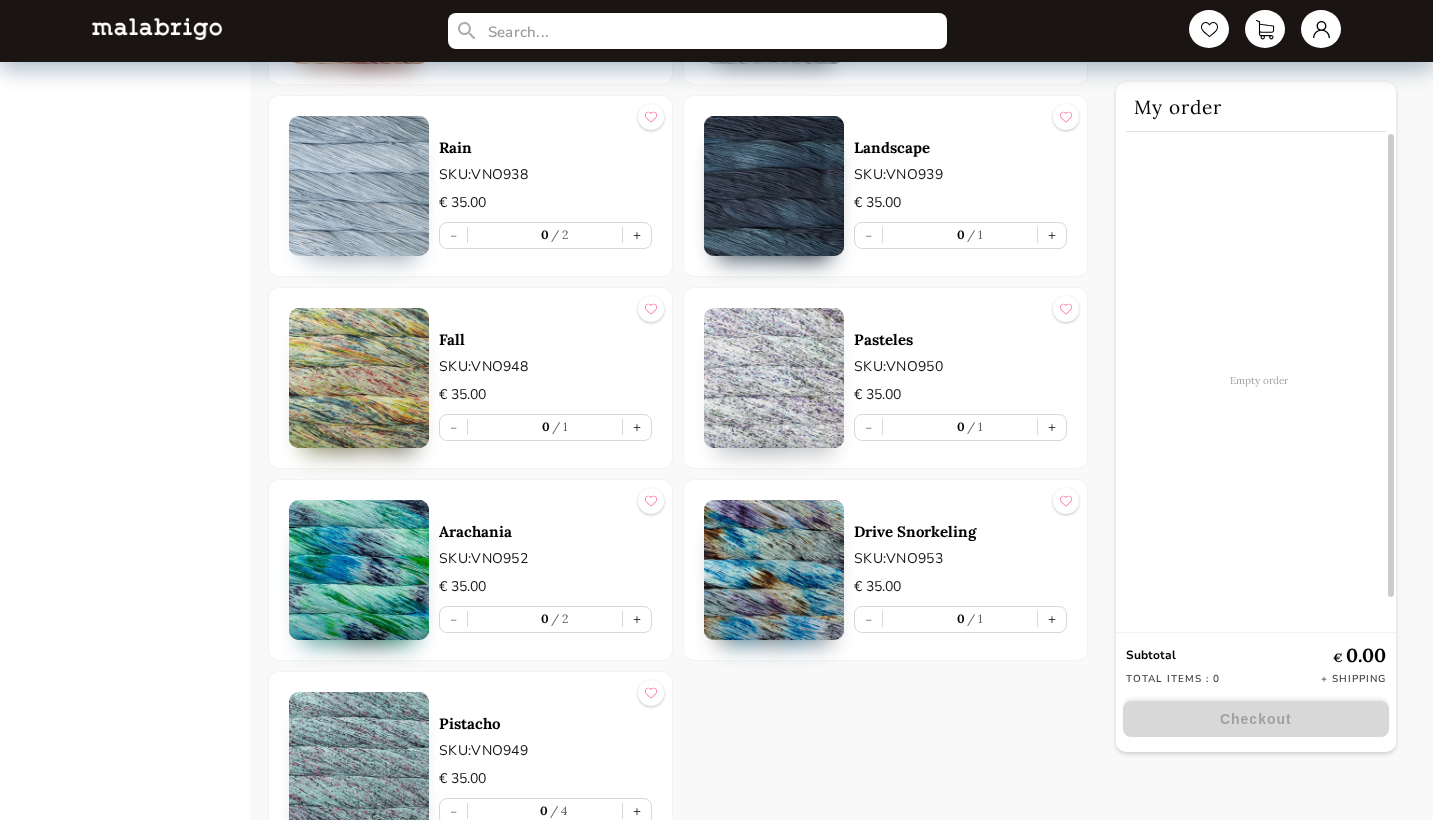 scroll, scrollTop: 2051, scrollLeft: 0, axis: vertical 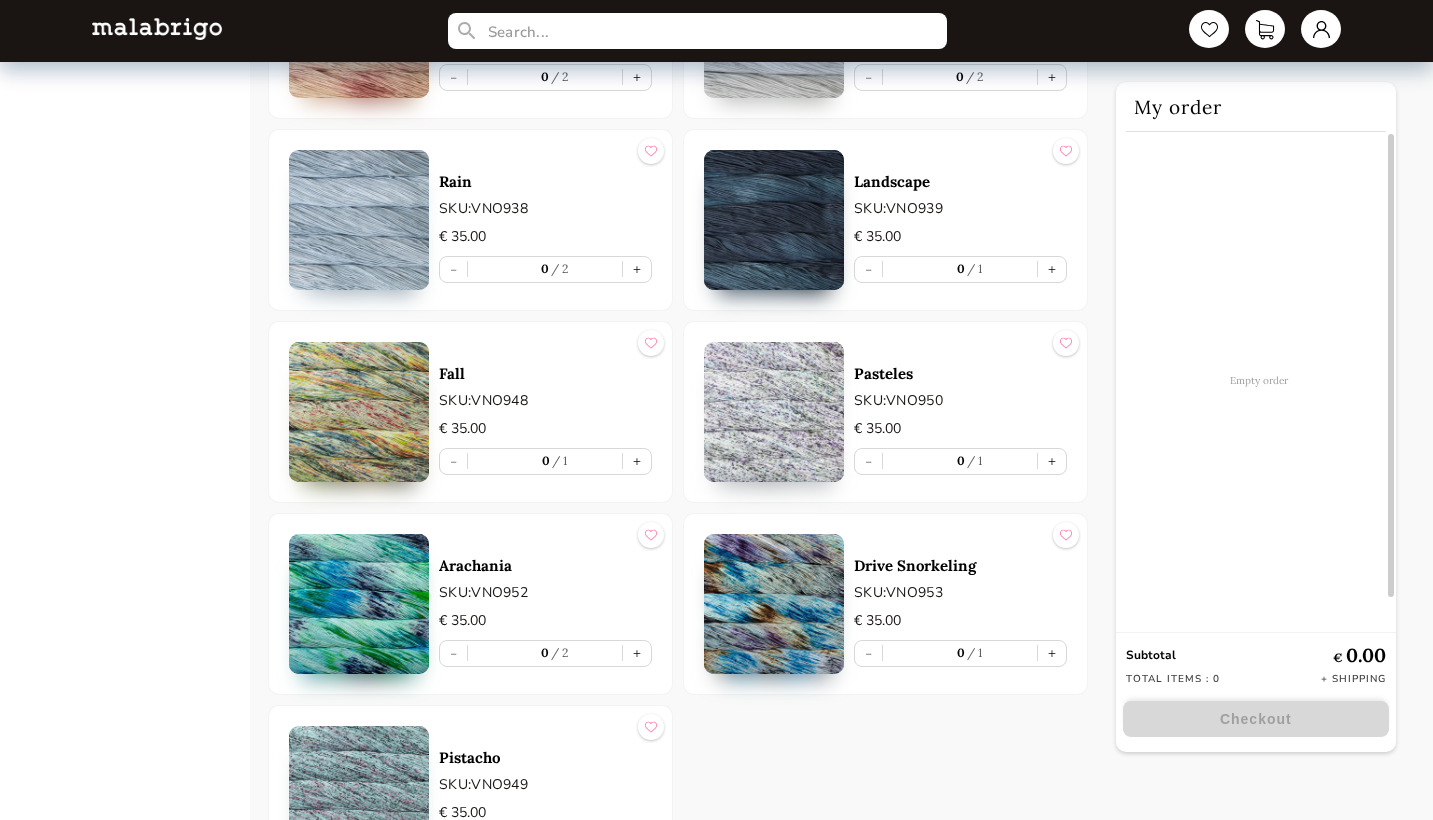 click at bounding box center (774, 412) 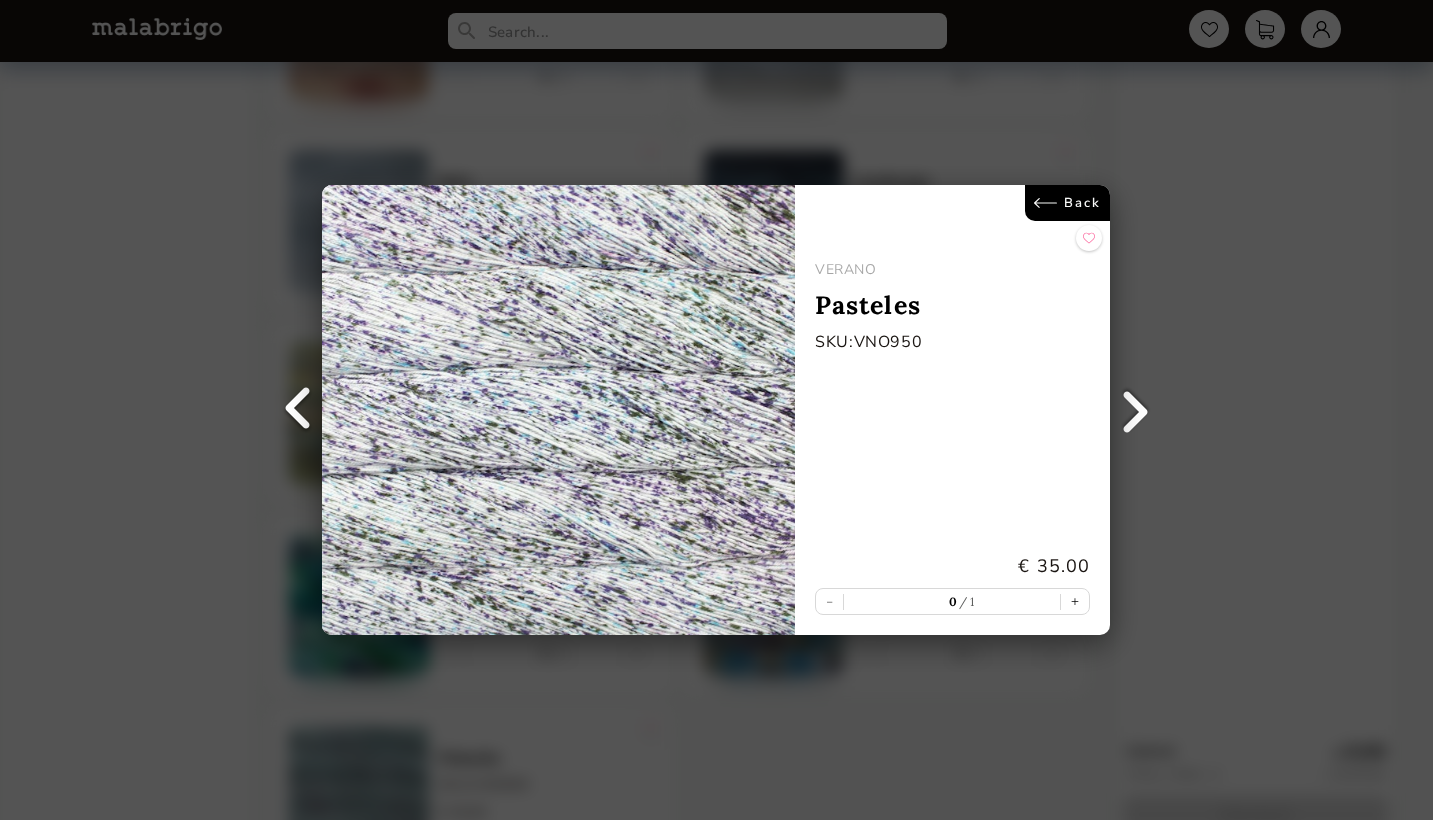 click at bounding box center [558, 410] 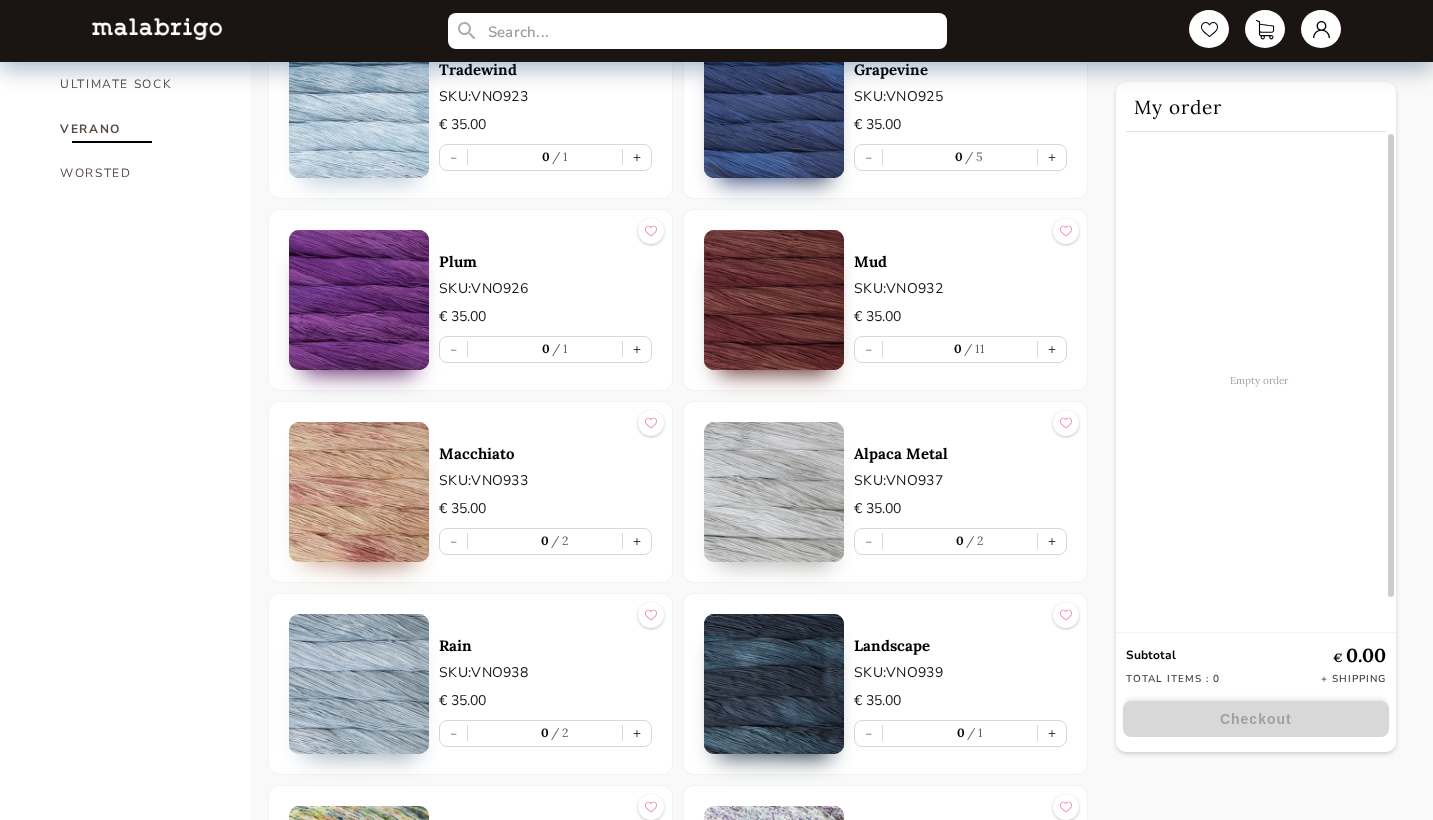scroll, scrollTop: 1528, scrollLeft: 0, axis: vertical 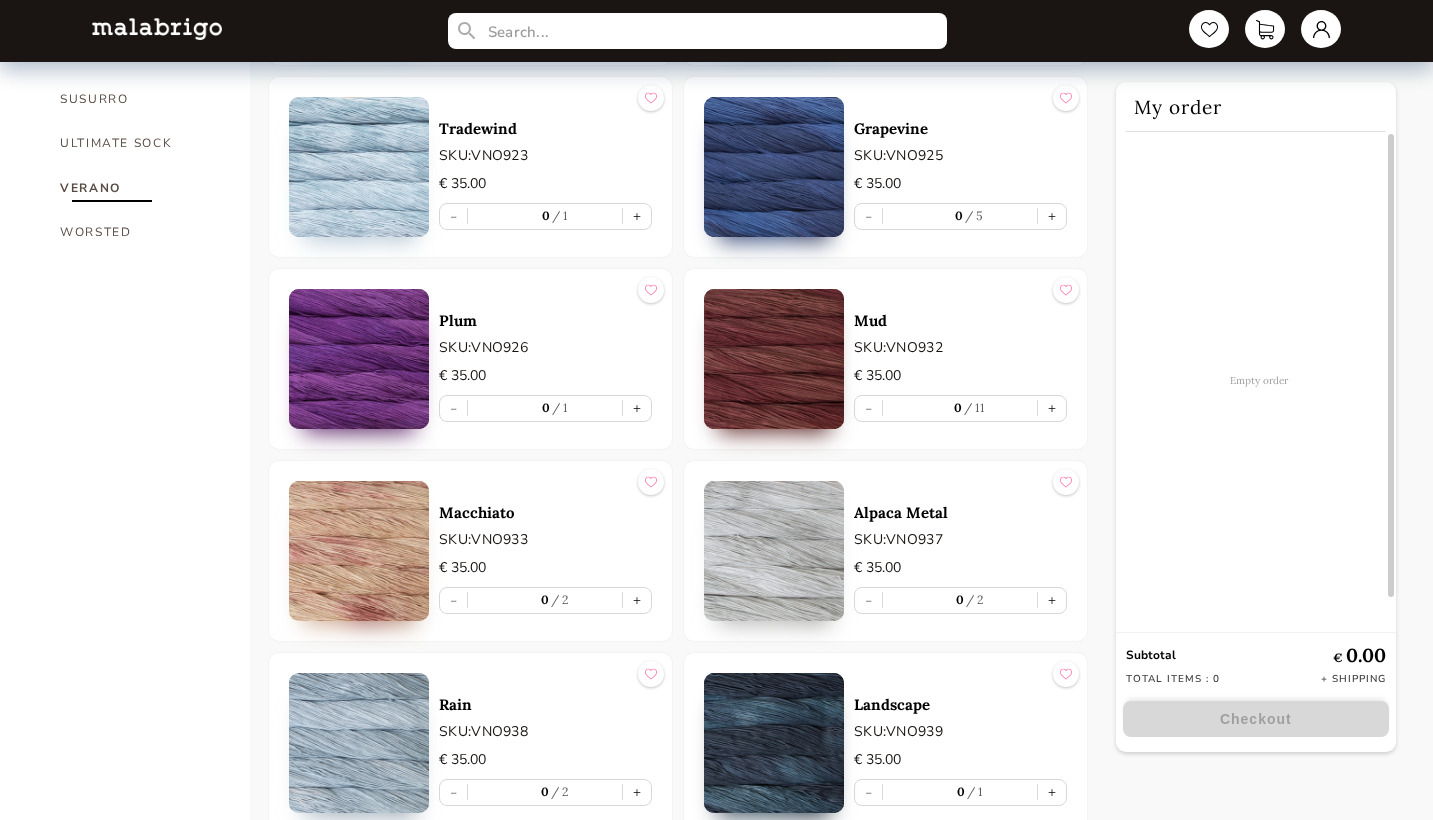 click at bounding box center (774, 359) 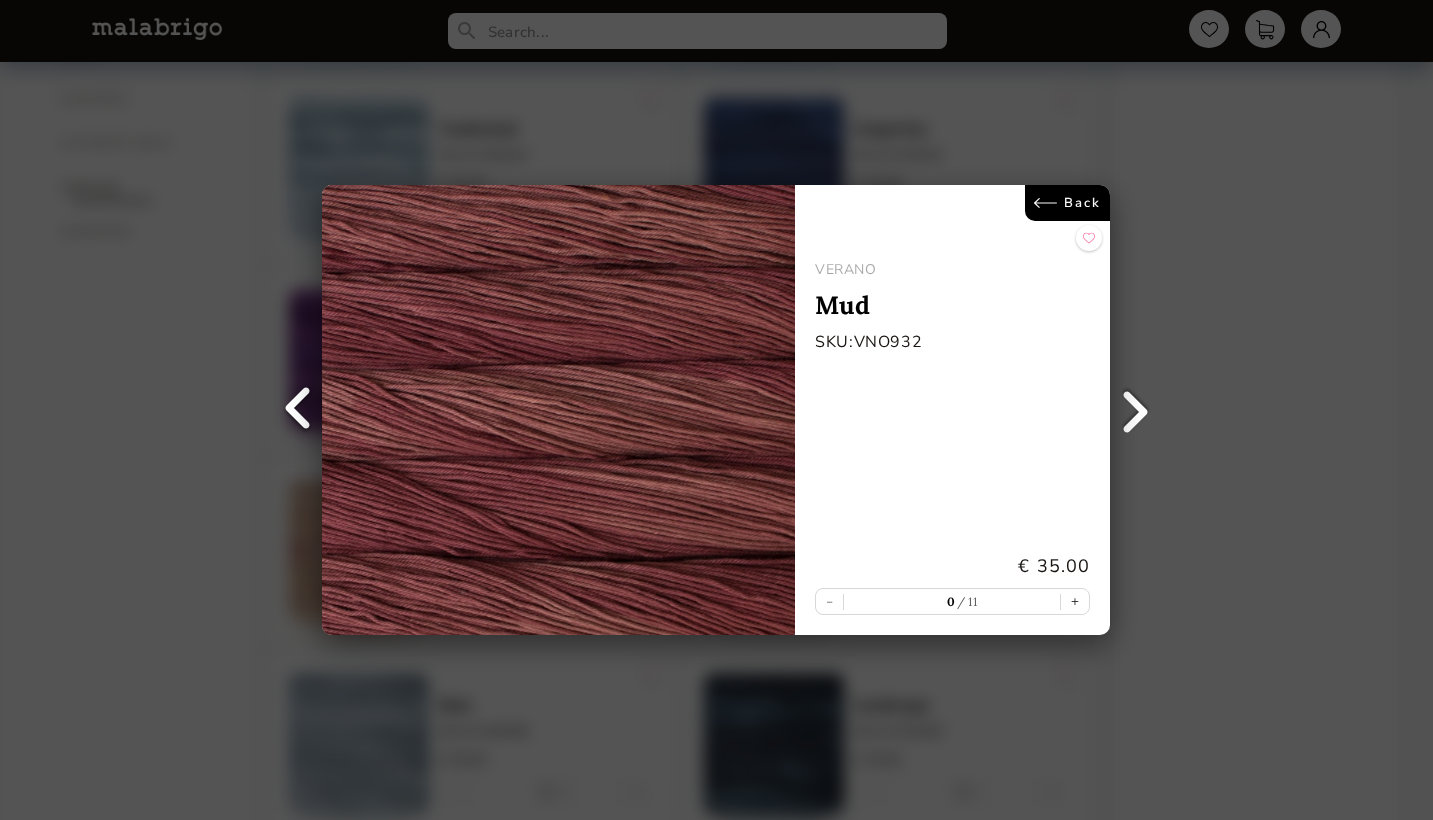 click on "Back VERANO Mud SKU:  VNO932 €   35.00 - 0 11 +" at bounding box center [716, 410] 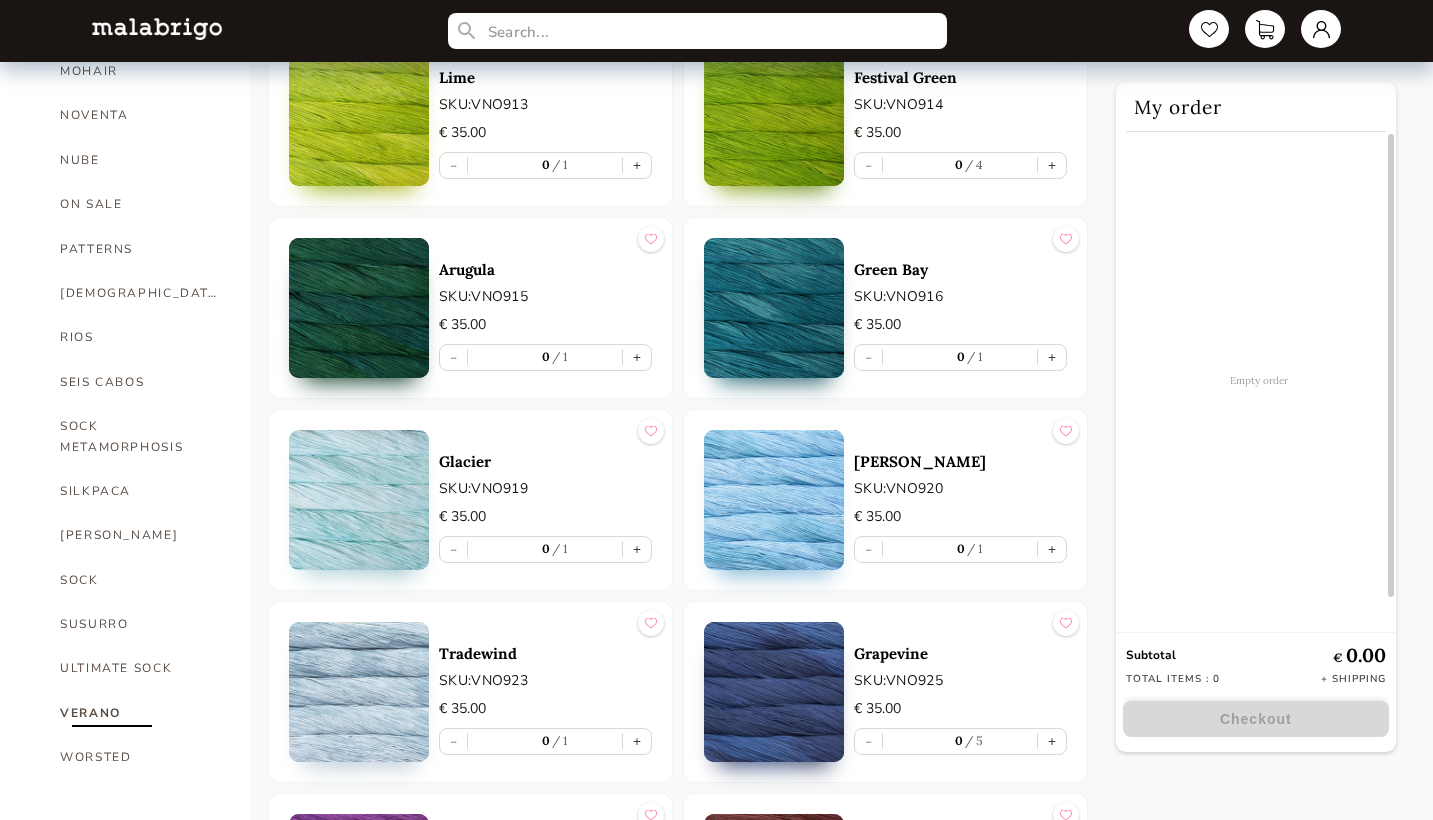 scroll, scrollTop: 1001, scrollLeft: 0, axis: vertical 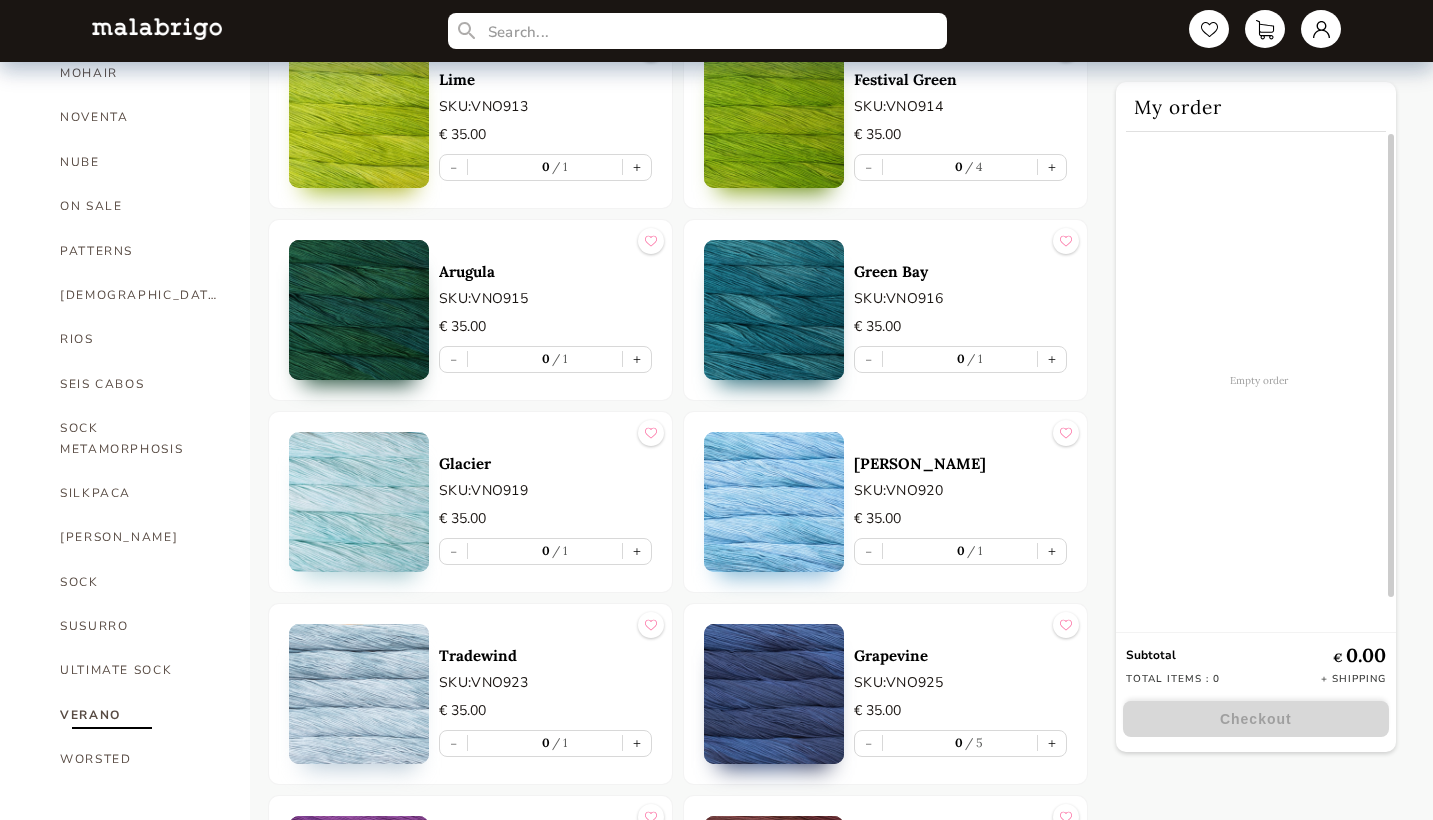 click at bounding box center [359, 502] 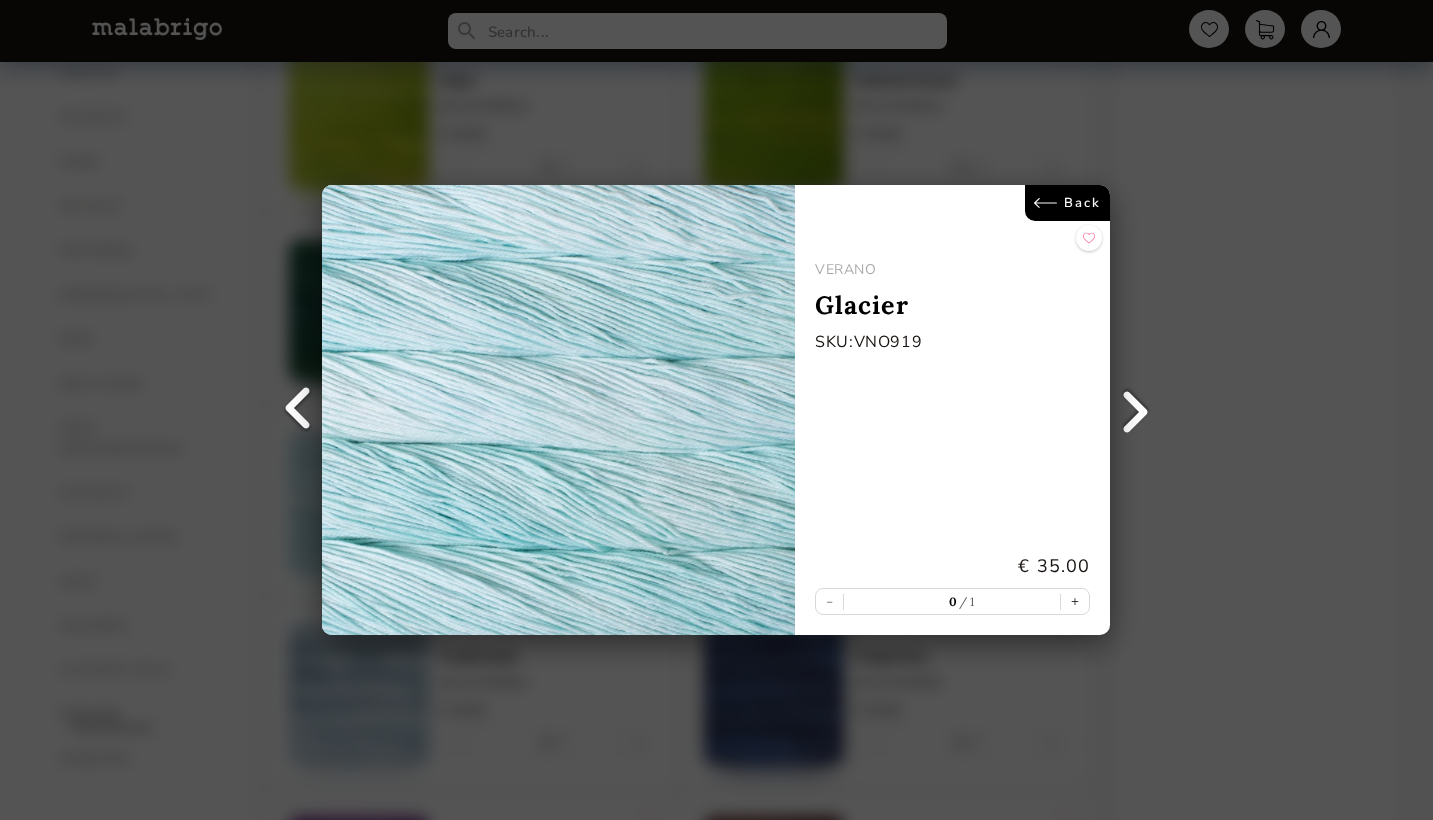 click on "Back VERANO Glacier SKU:  VNO919 €   35.00 - 0 1 +" at bounding box center [716, 410] 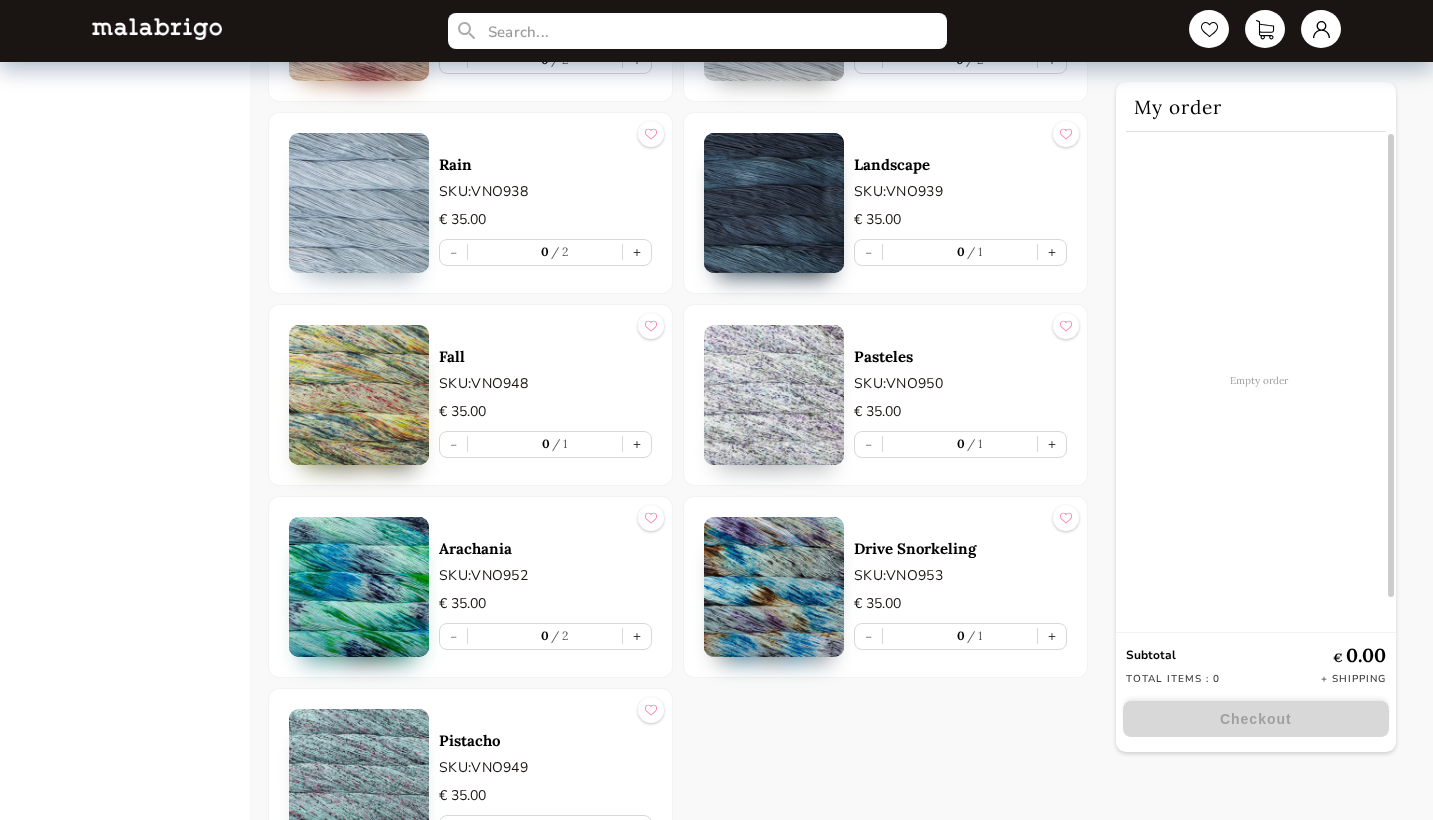 scroll, scrollTop: 2060, scrollLeft: 0, axis: vertical 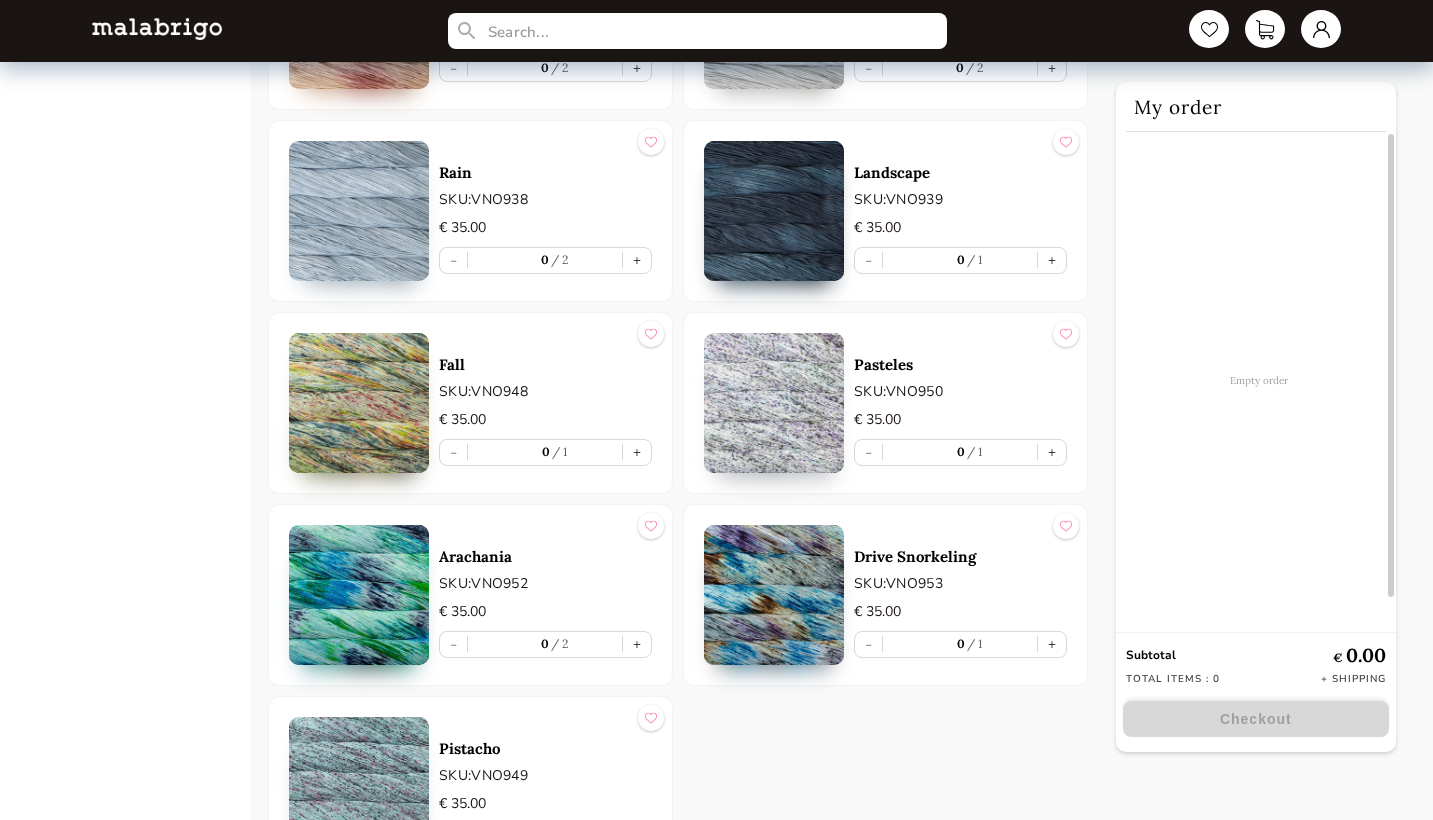 click at bounding box center [774, 211] 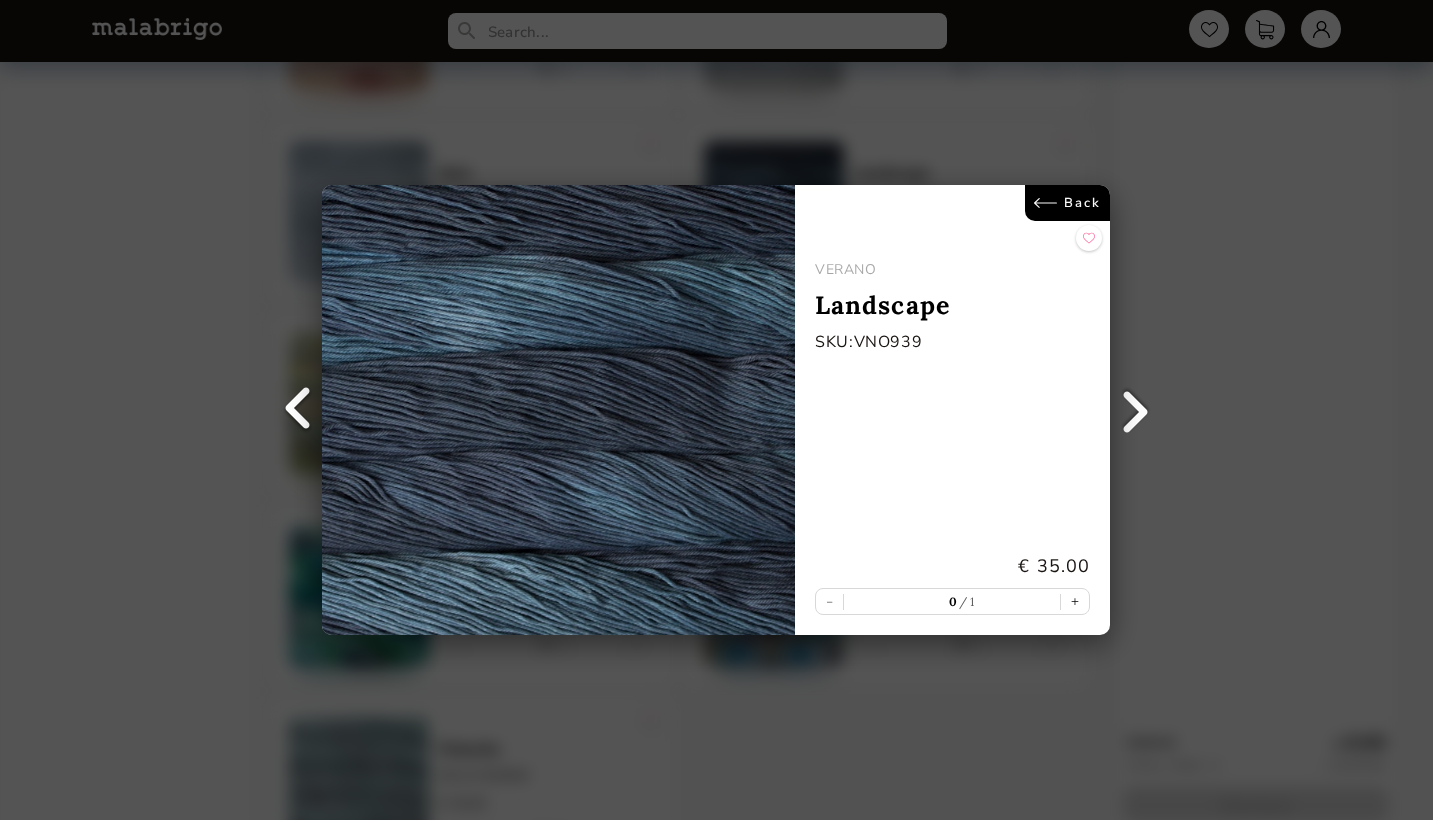 click on "Back VERANO Landscape SKU:  VNO939 €   35.00 - 0 1 +" at bounding box center [716, 410] 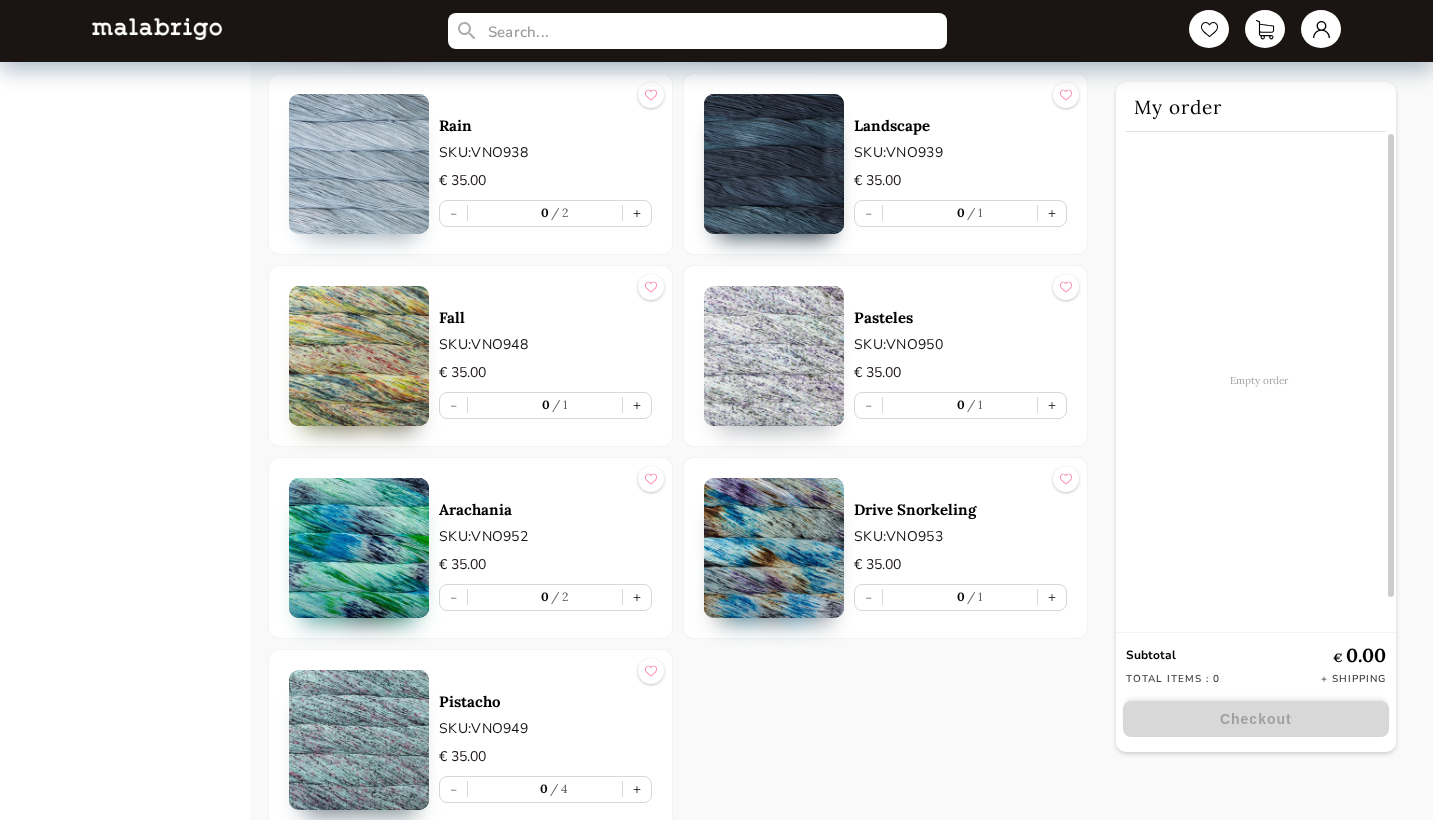 scroll, scrollTop: 2118, scrollLeft: 0, axis: vertical 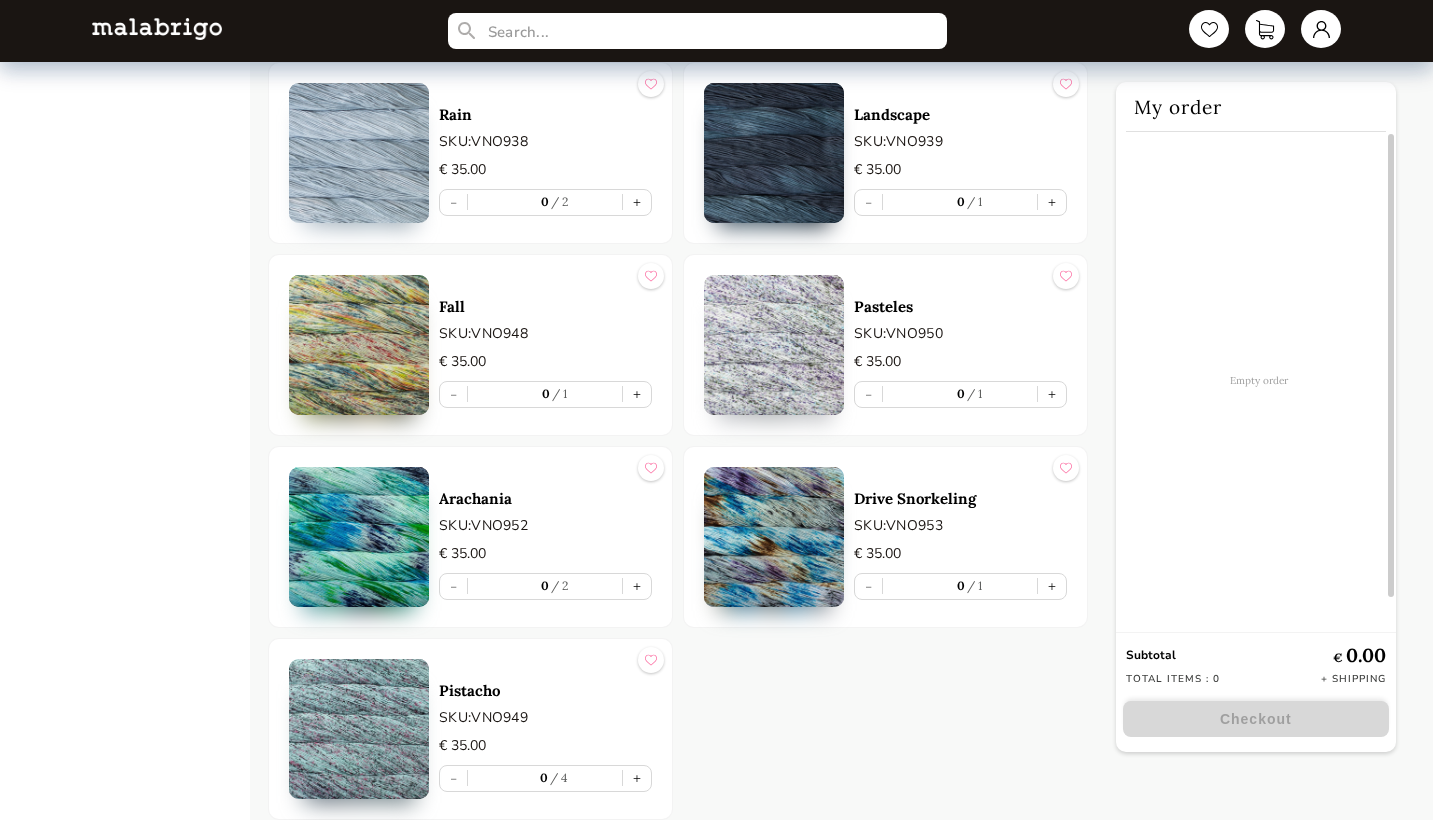 click at bounding box center [359, 537] 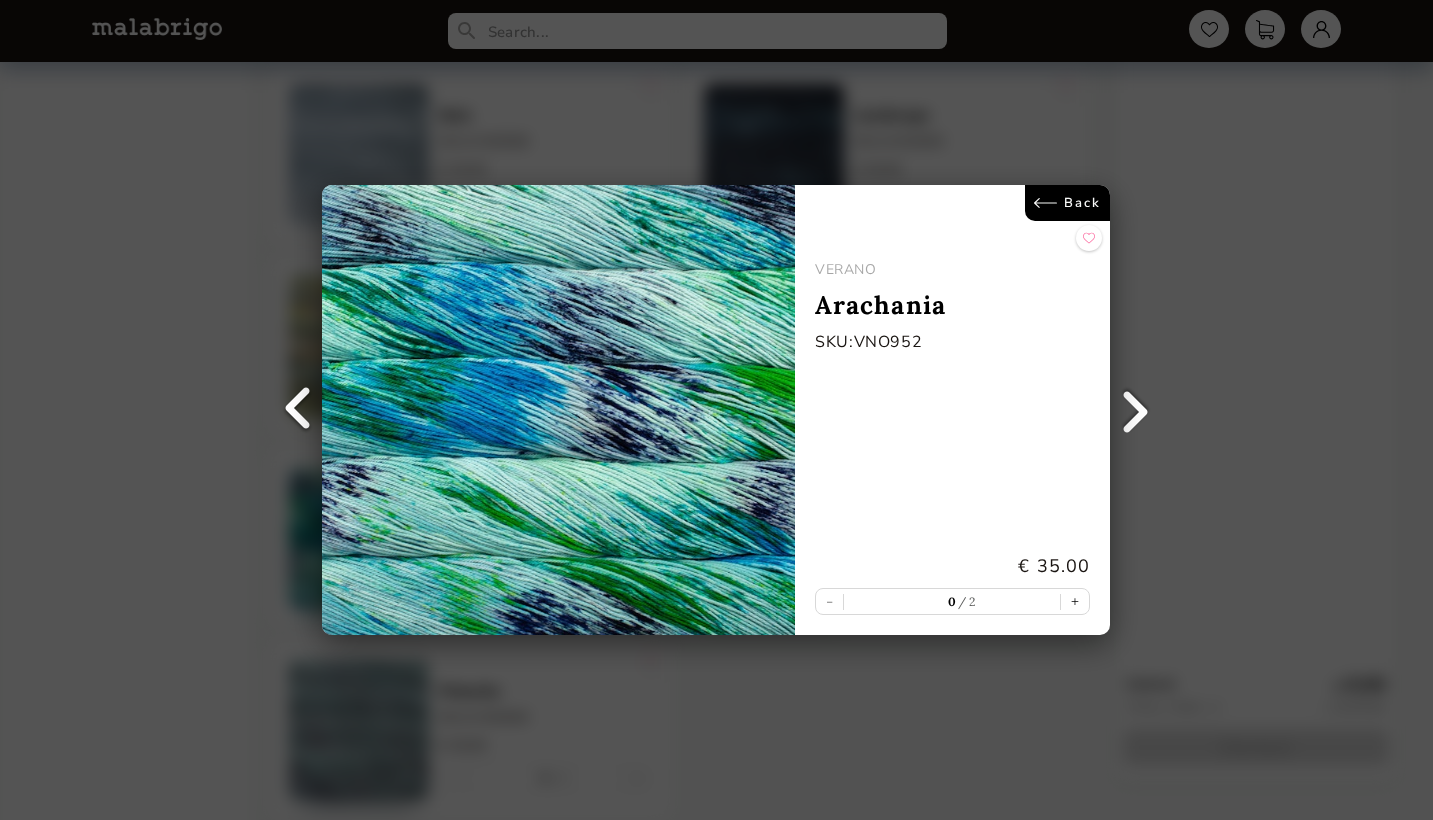 click on "Back VERANO Arachania SKU:  VNO952 €   35.00 - 0 2 +" at bounding box center [716, 410] 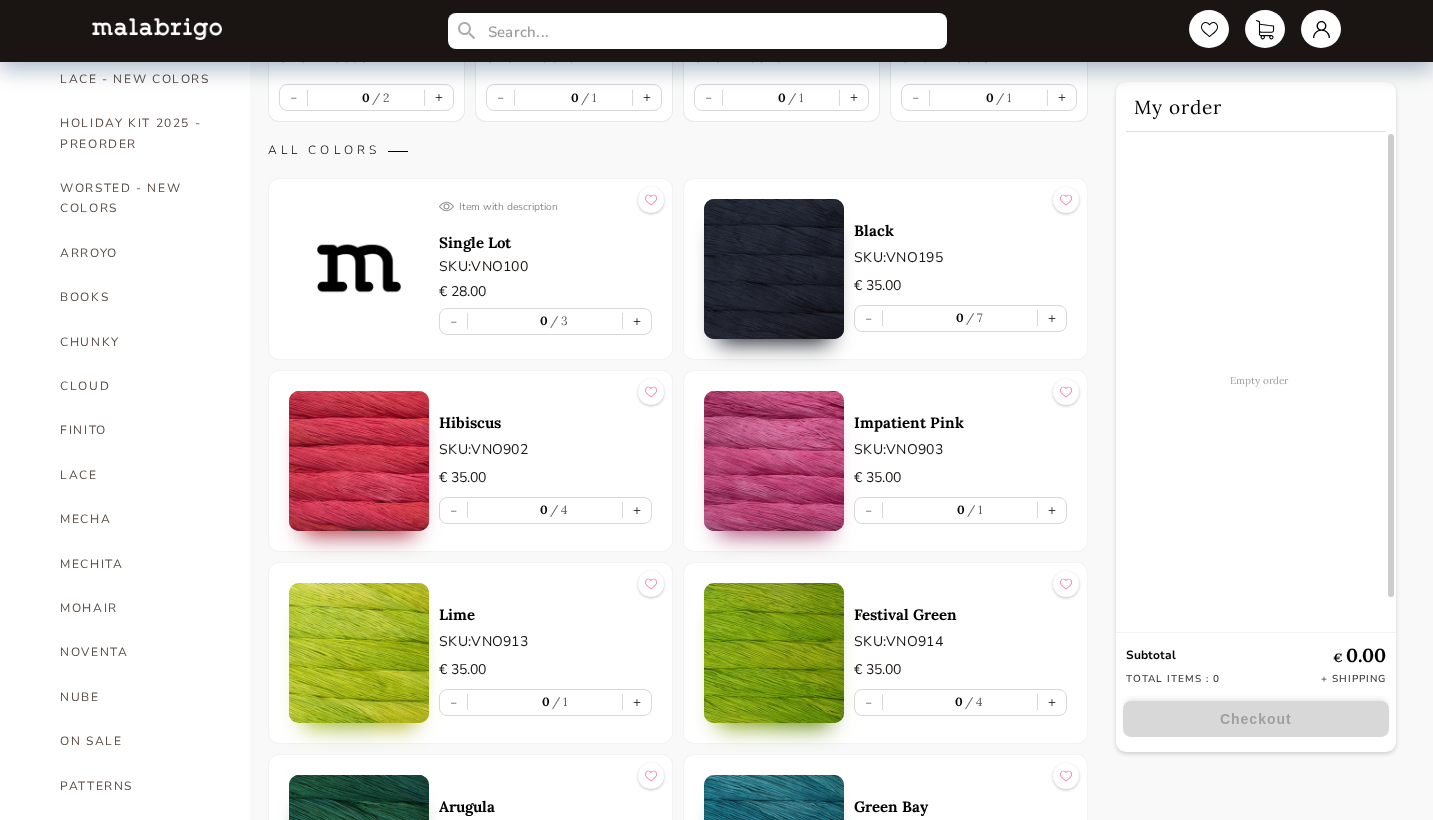 scroll, scrollTop: 775, scrollLeft: 0, axis: vertical 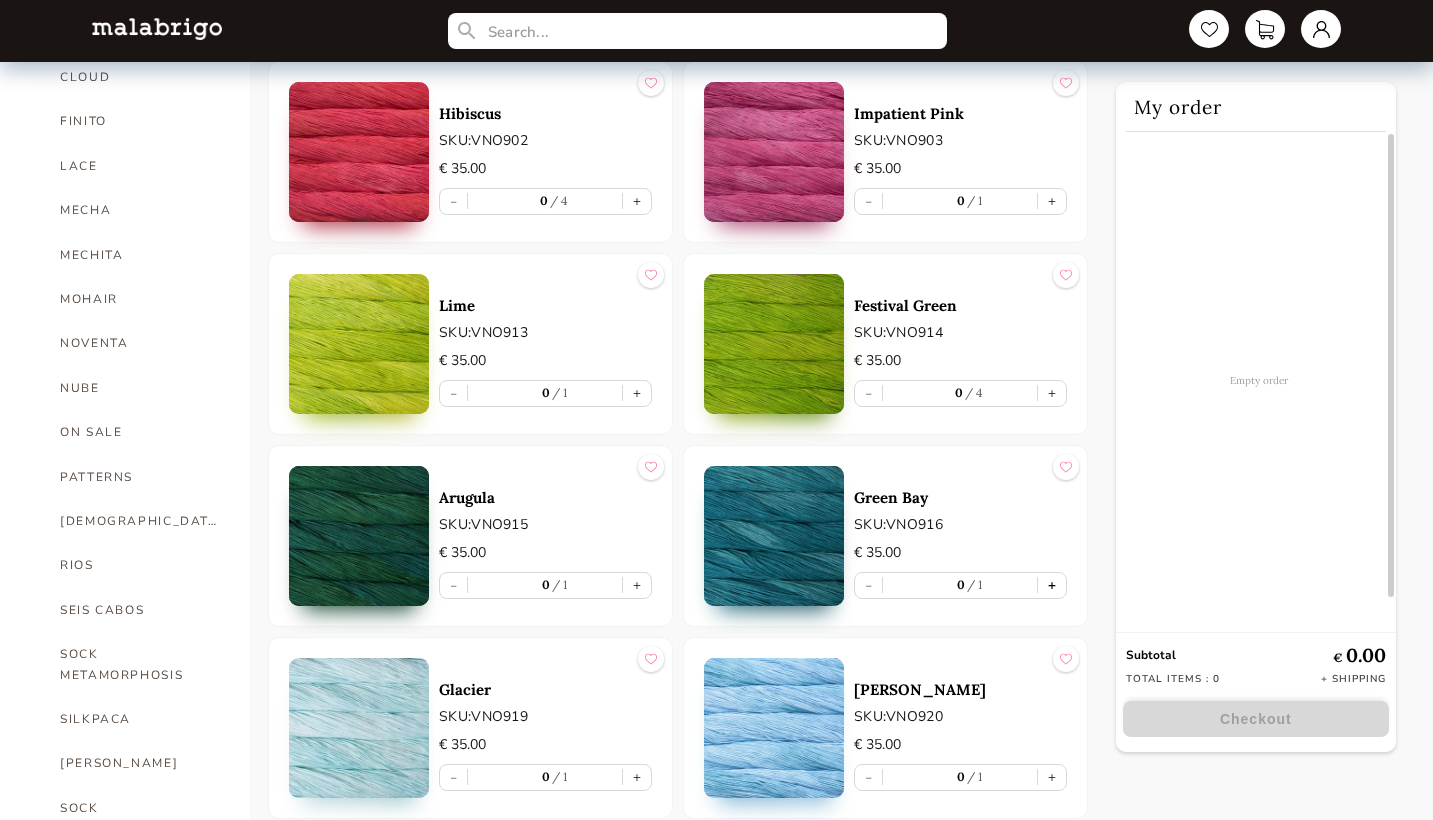 click on "+" at bounding box center [1052, 585] 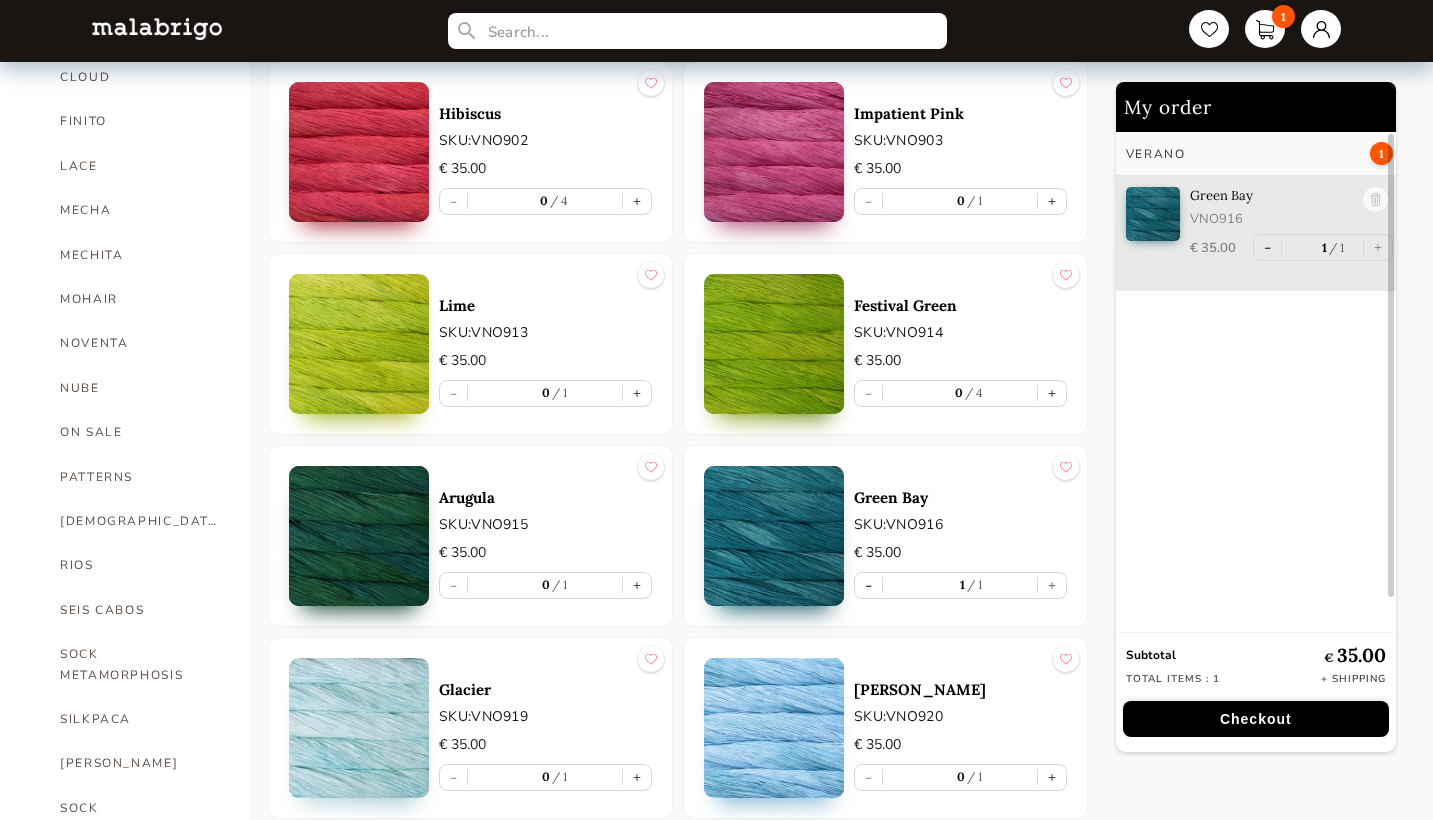 type on "1" 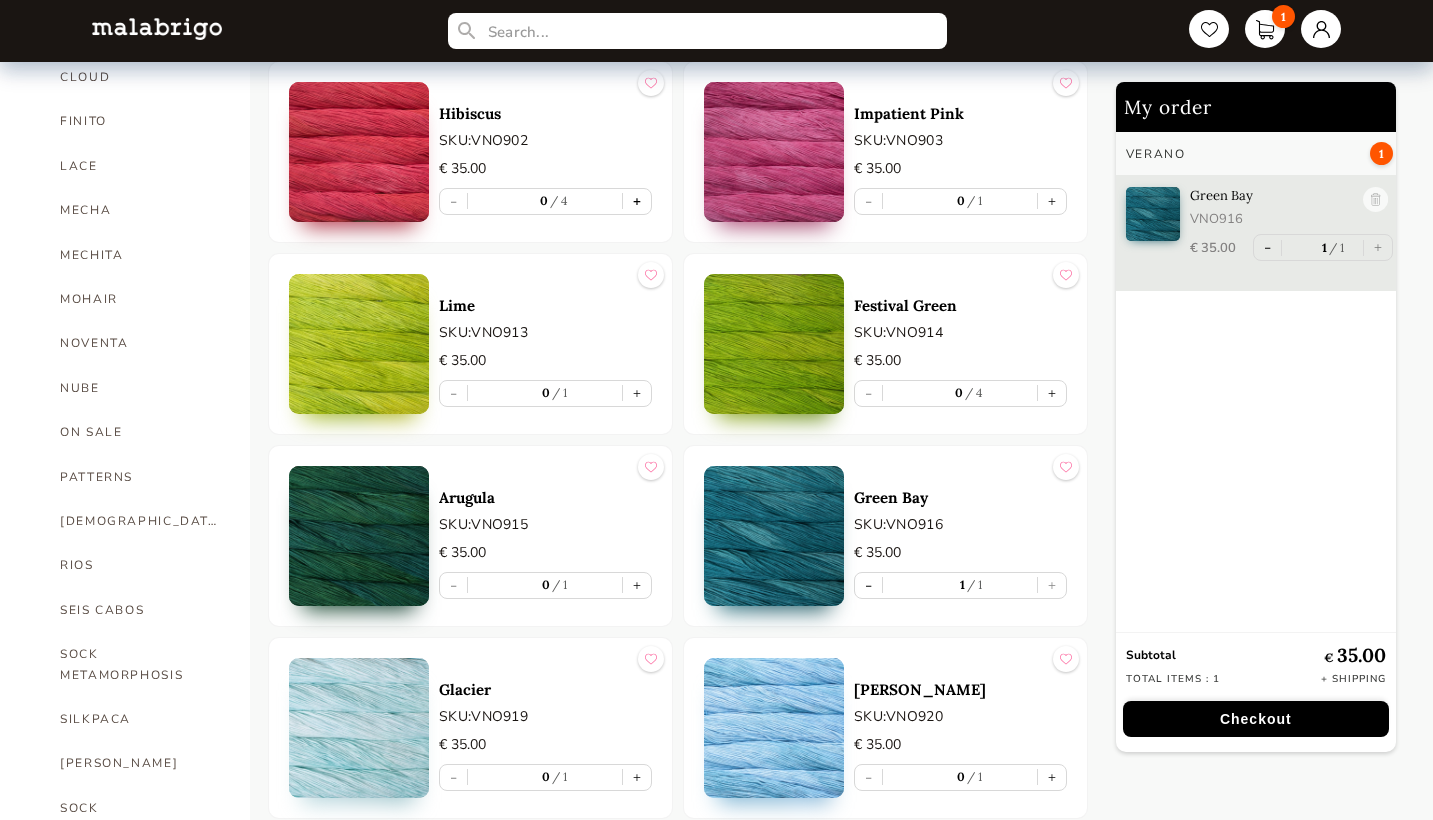 click on "+" at bounding box center [637, 201] 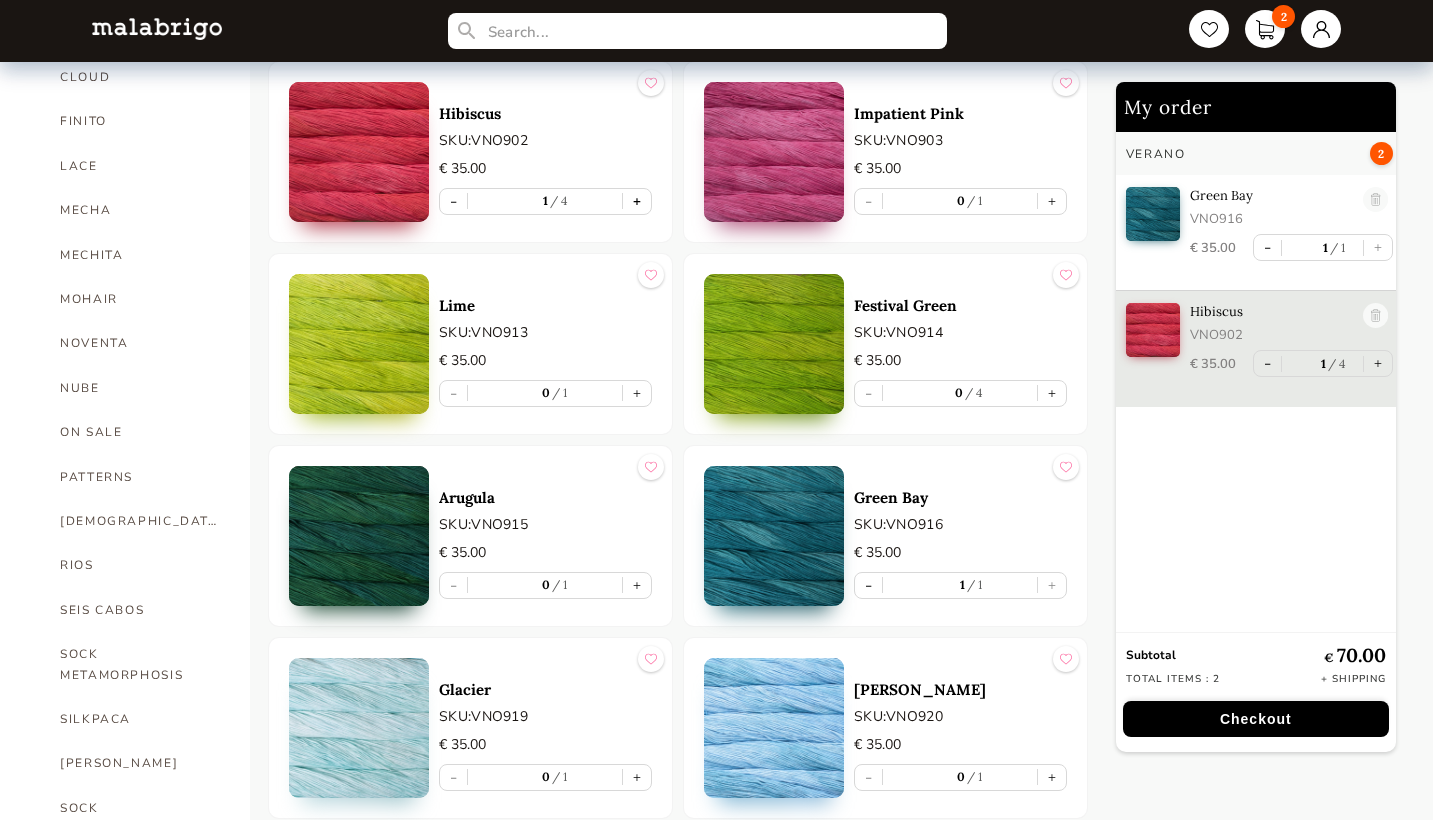 type on "1" 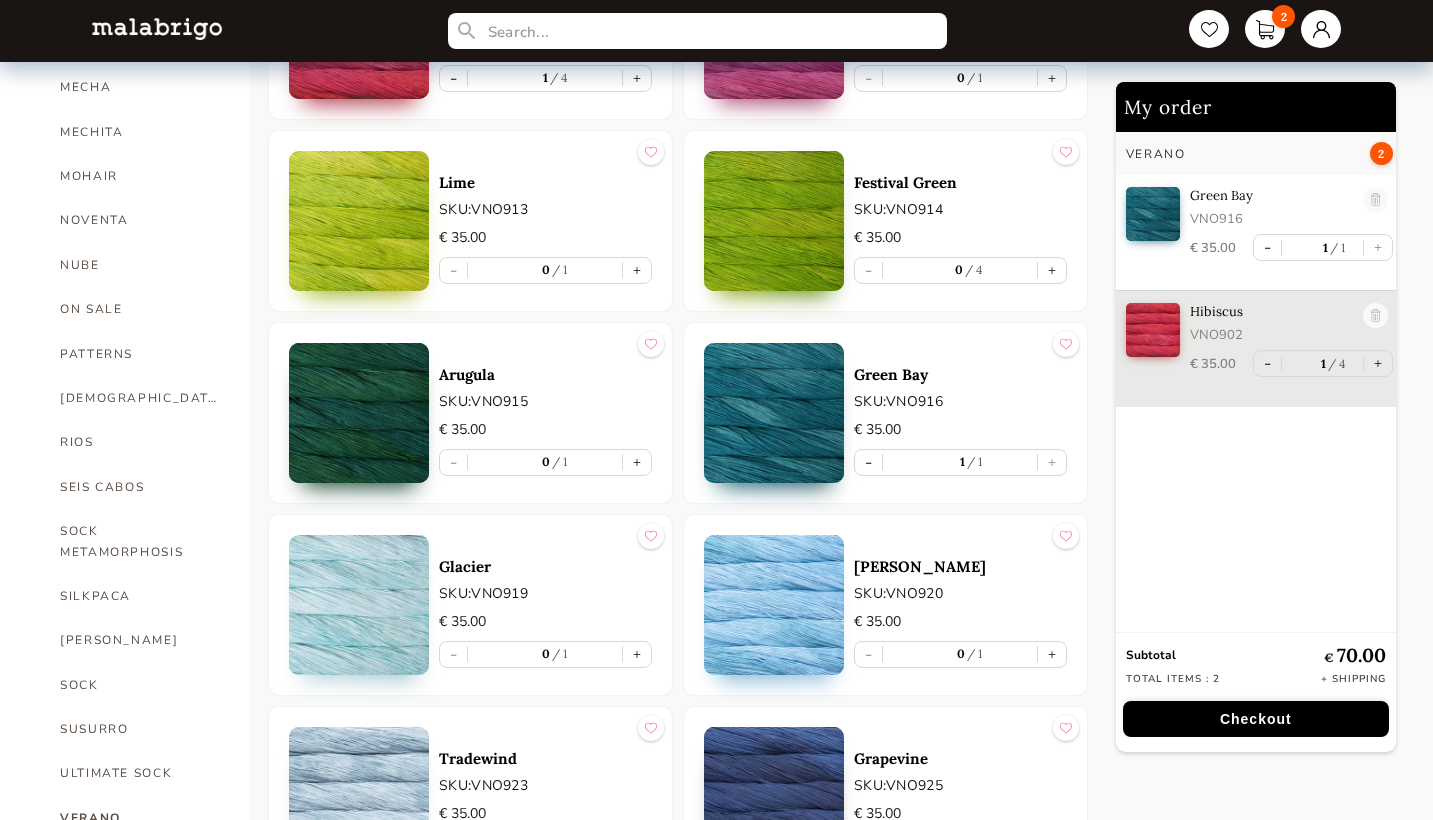 scroll, scrollTop: 942, scrollLeft: 0, axis: vertical 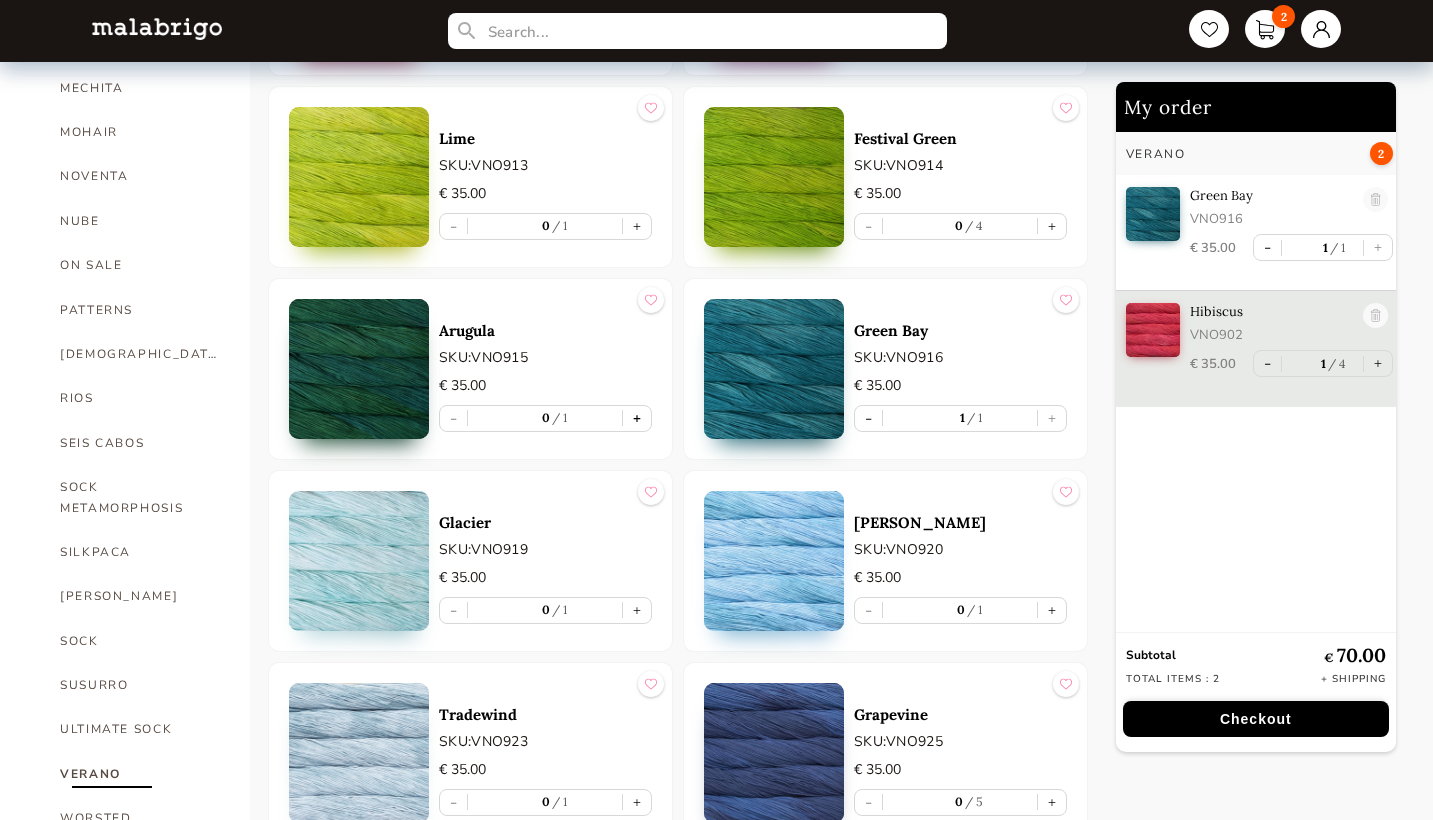 click on "+" at bounding box center (637, 418) 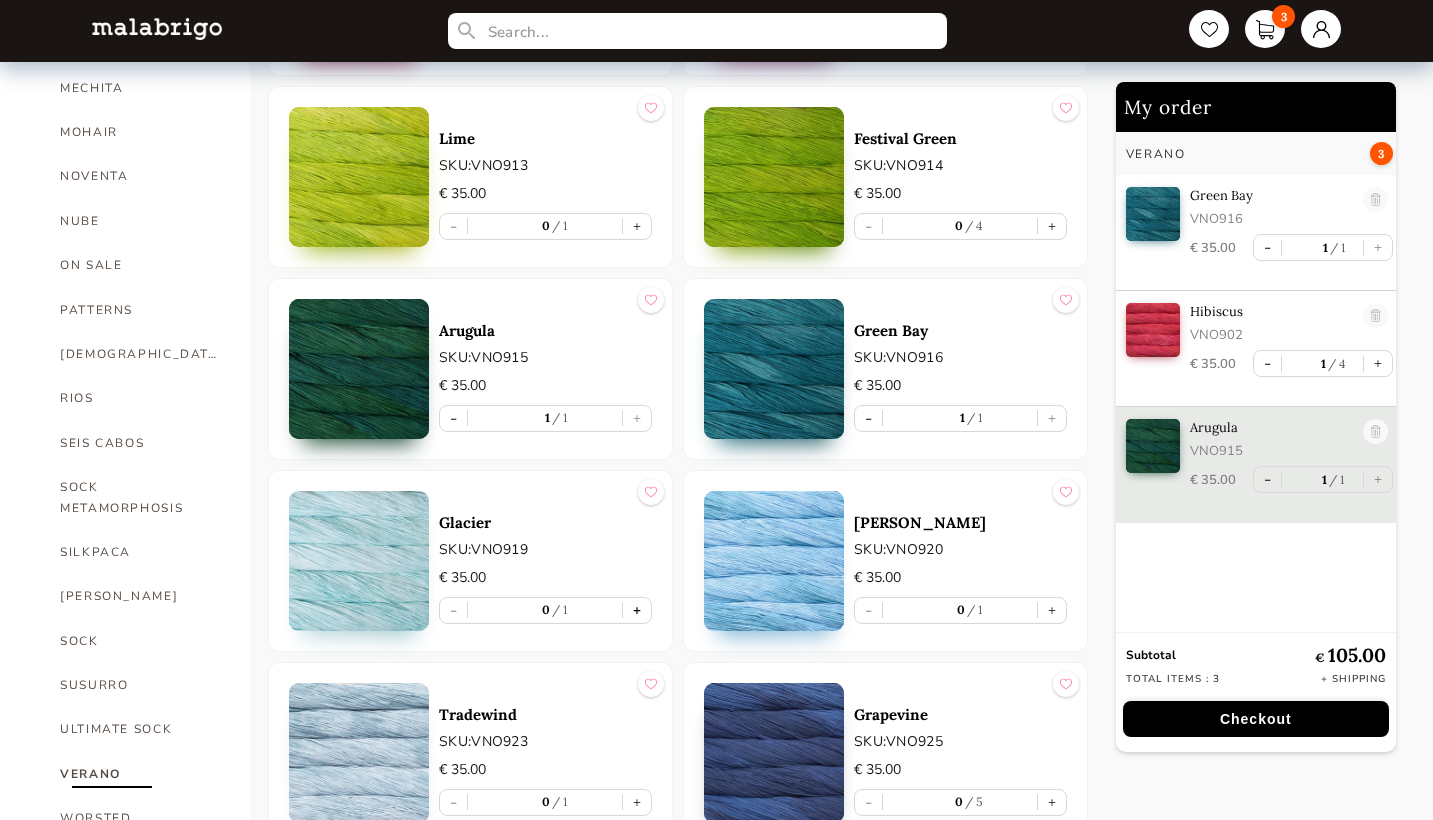 click on "+" at bounding box center (637, 610) 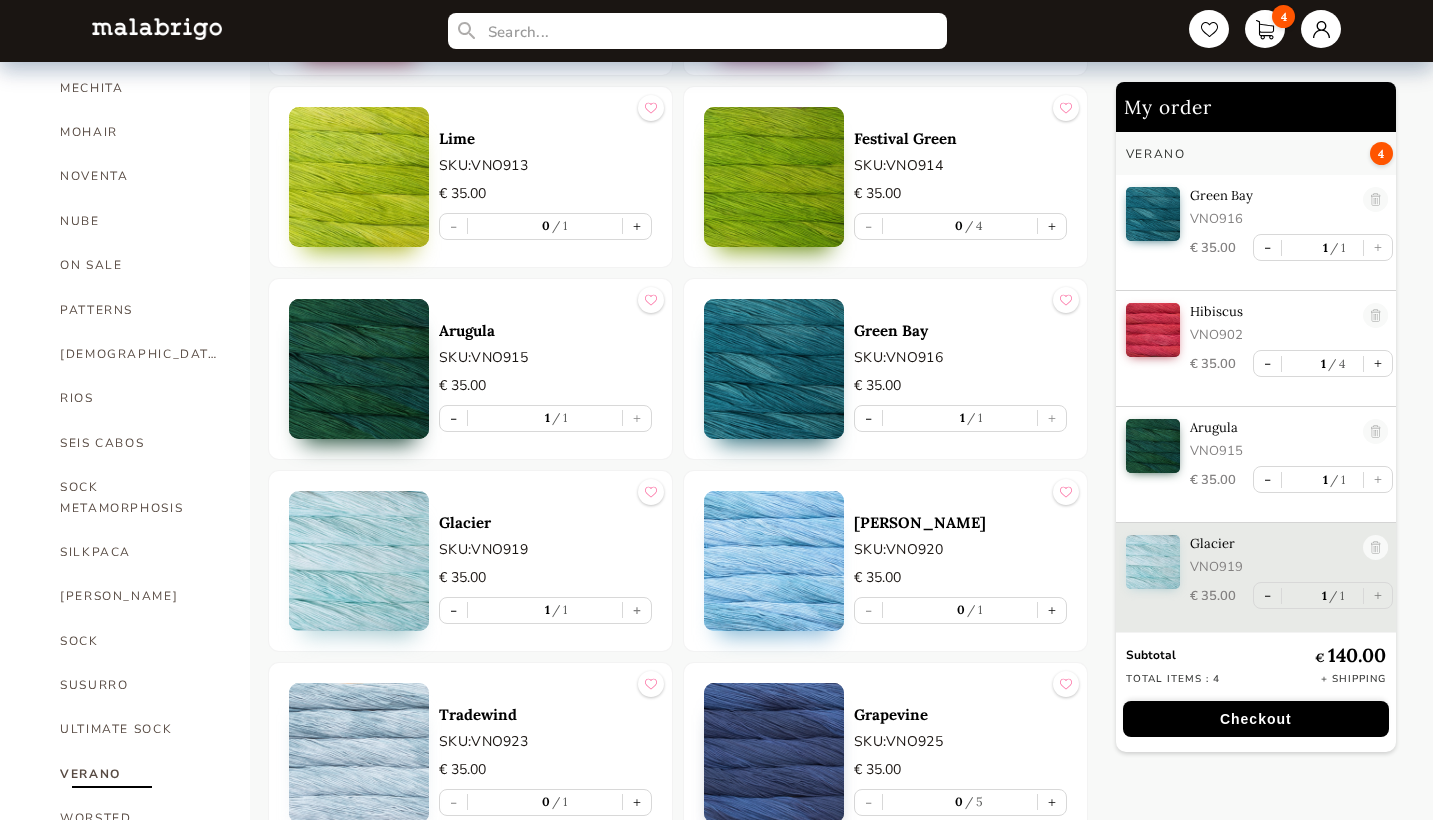 type on "1" 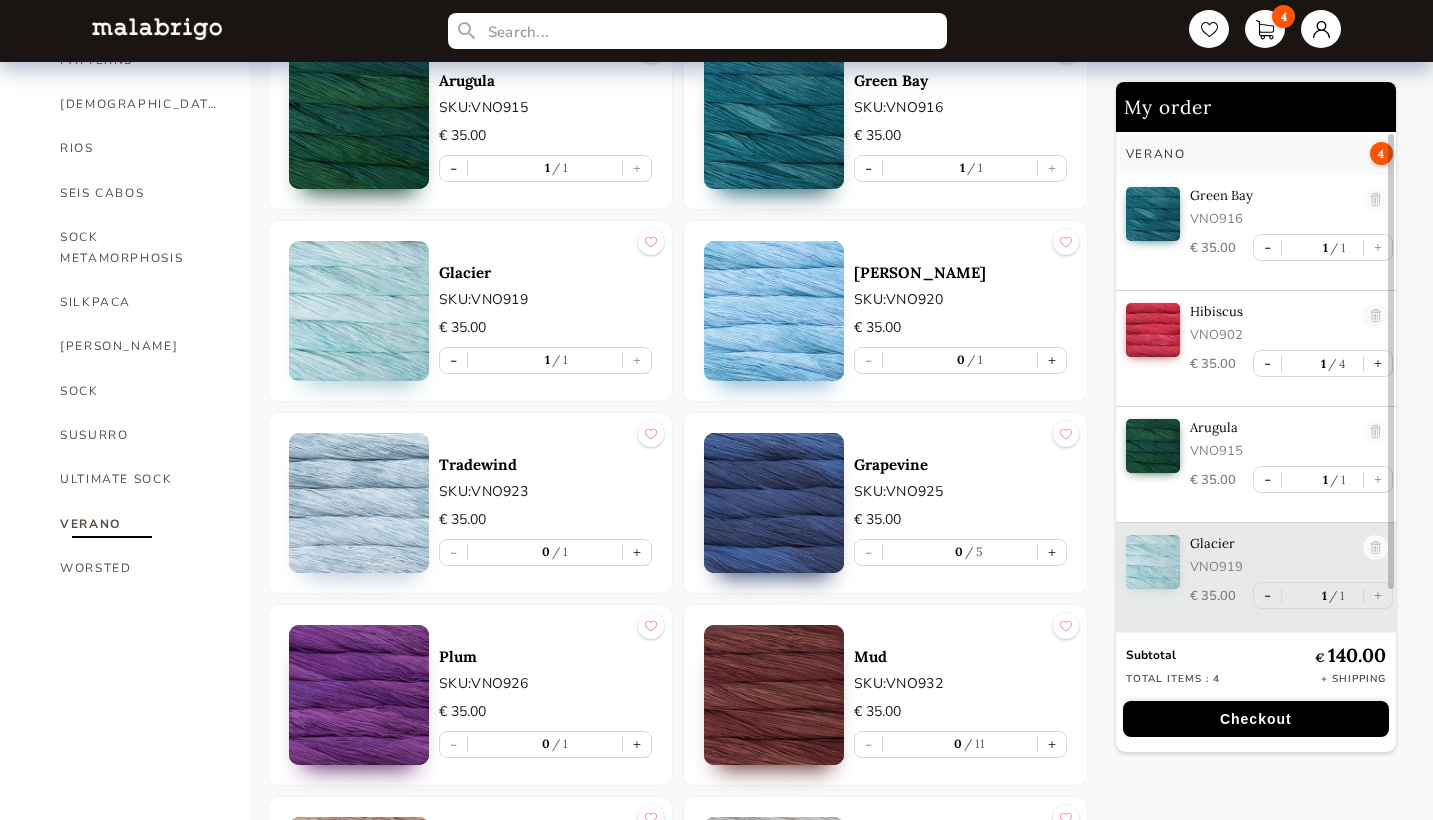 scroll, scrollTop: 1212, scrollLeft: 0, axis: vertical 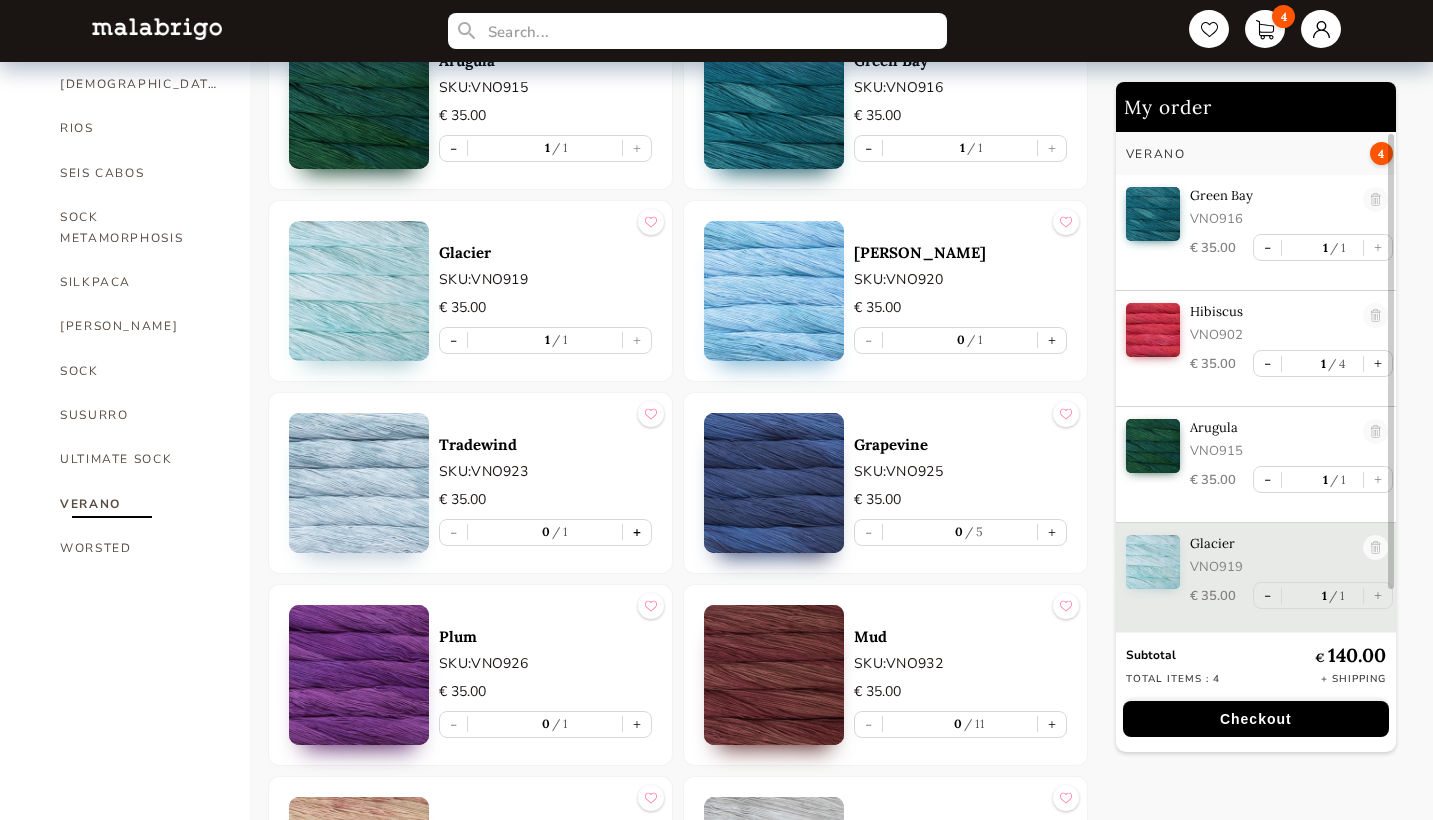 click on "+" at bounding box center (637, 532) 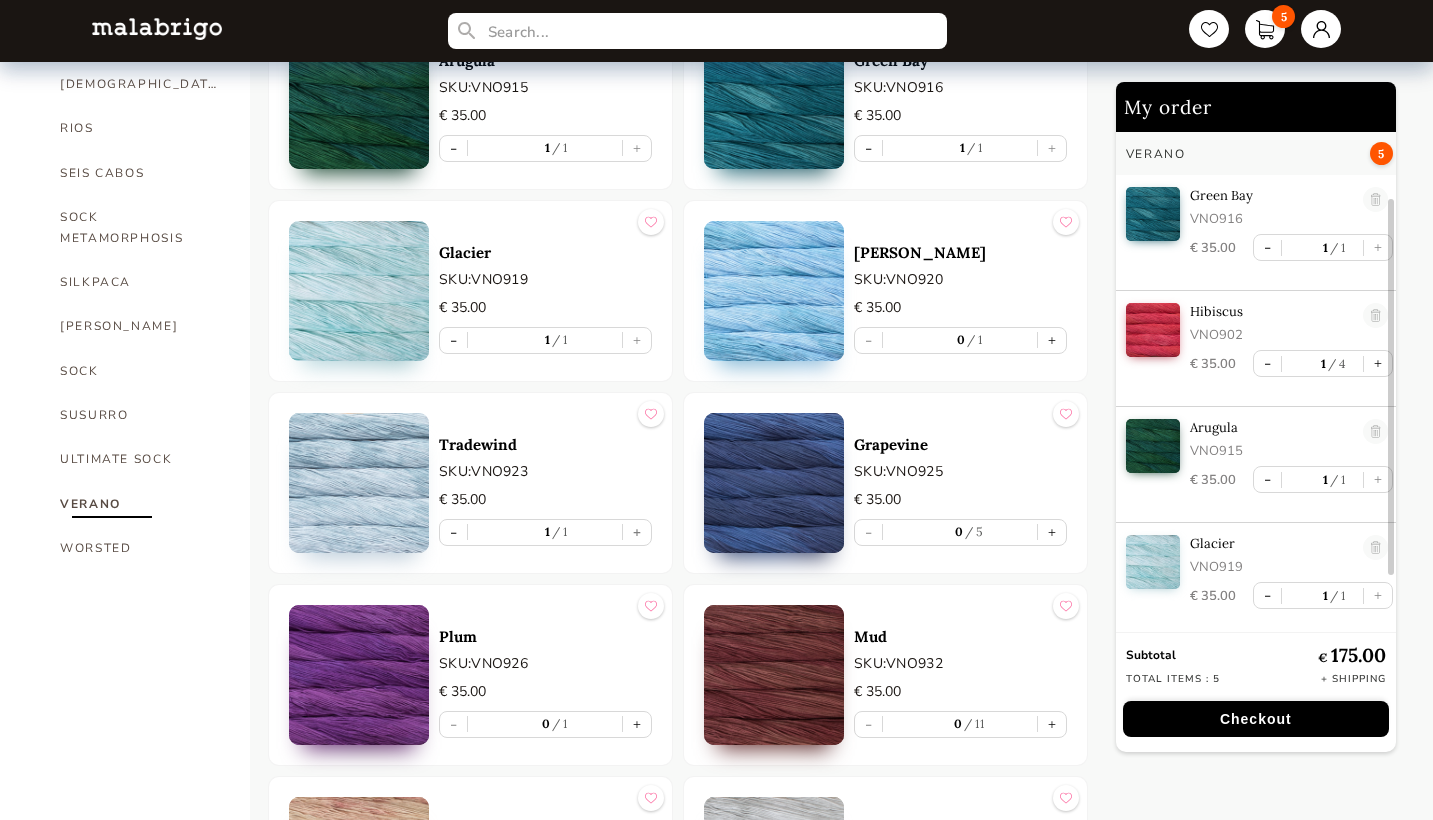 scroll, scrollTop: 100, scrollLeft: 0, axis: vertical 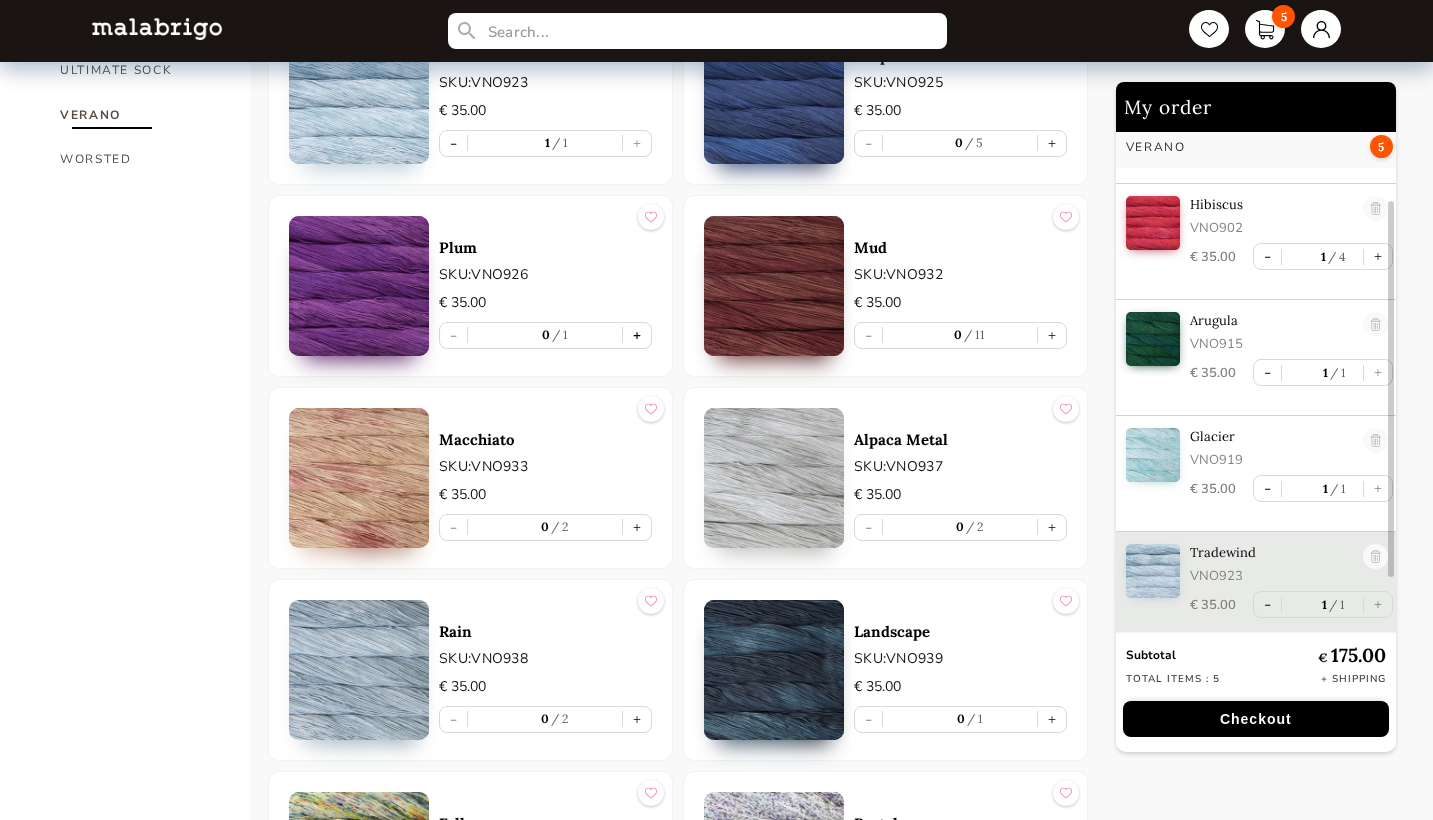 click on "+" at bounding box center (637, 335) 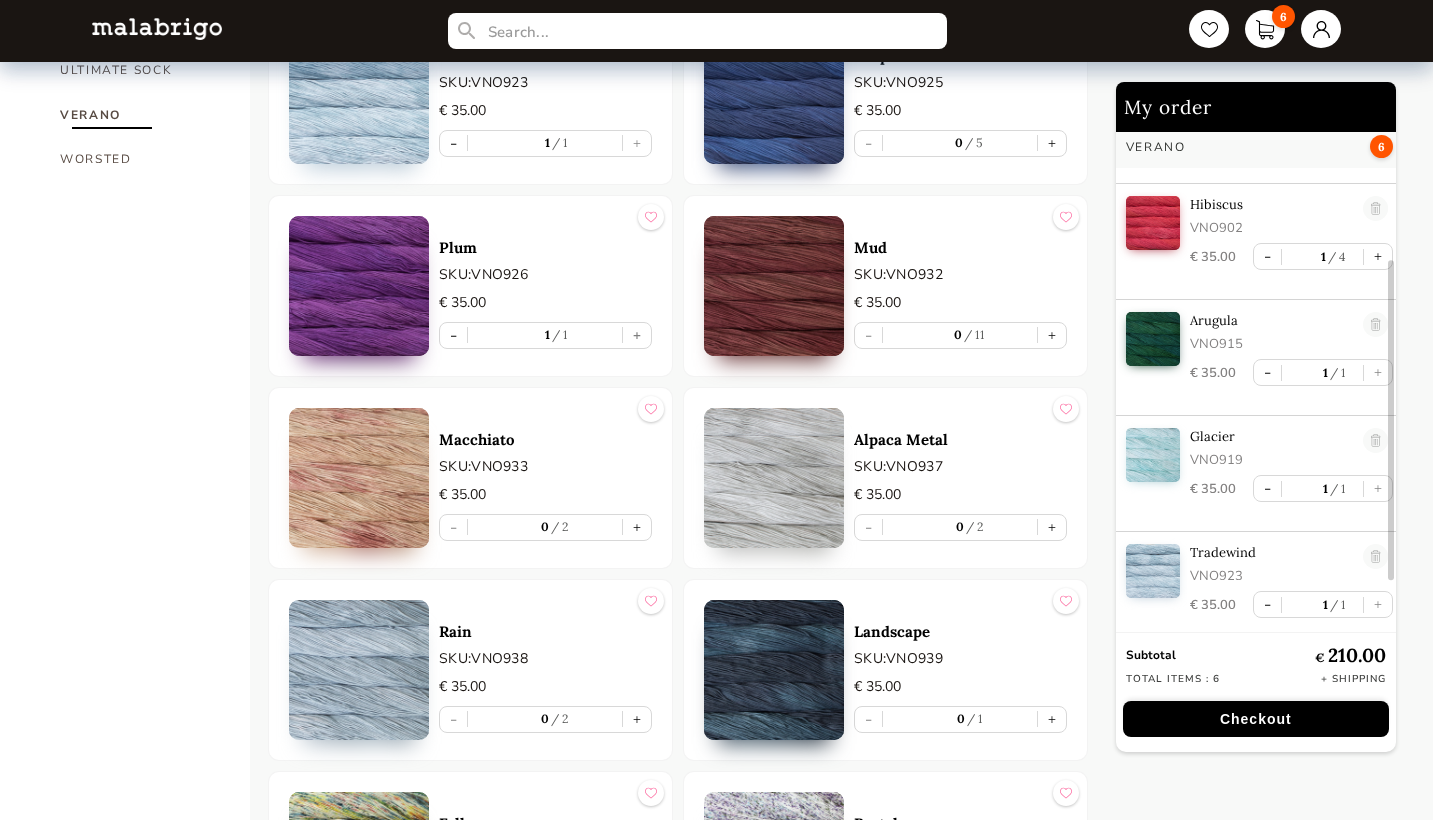 scroll, scrollTop: 216, scrollLeft: 0, axis: vertical 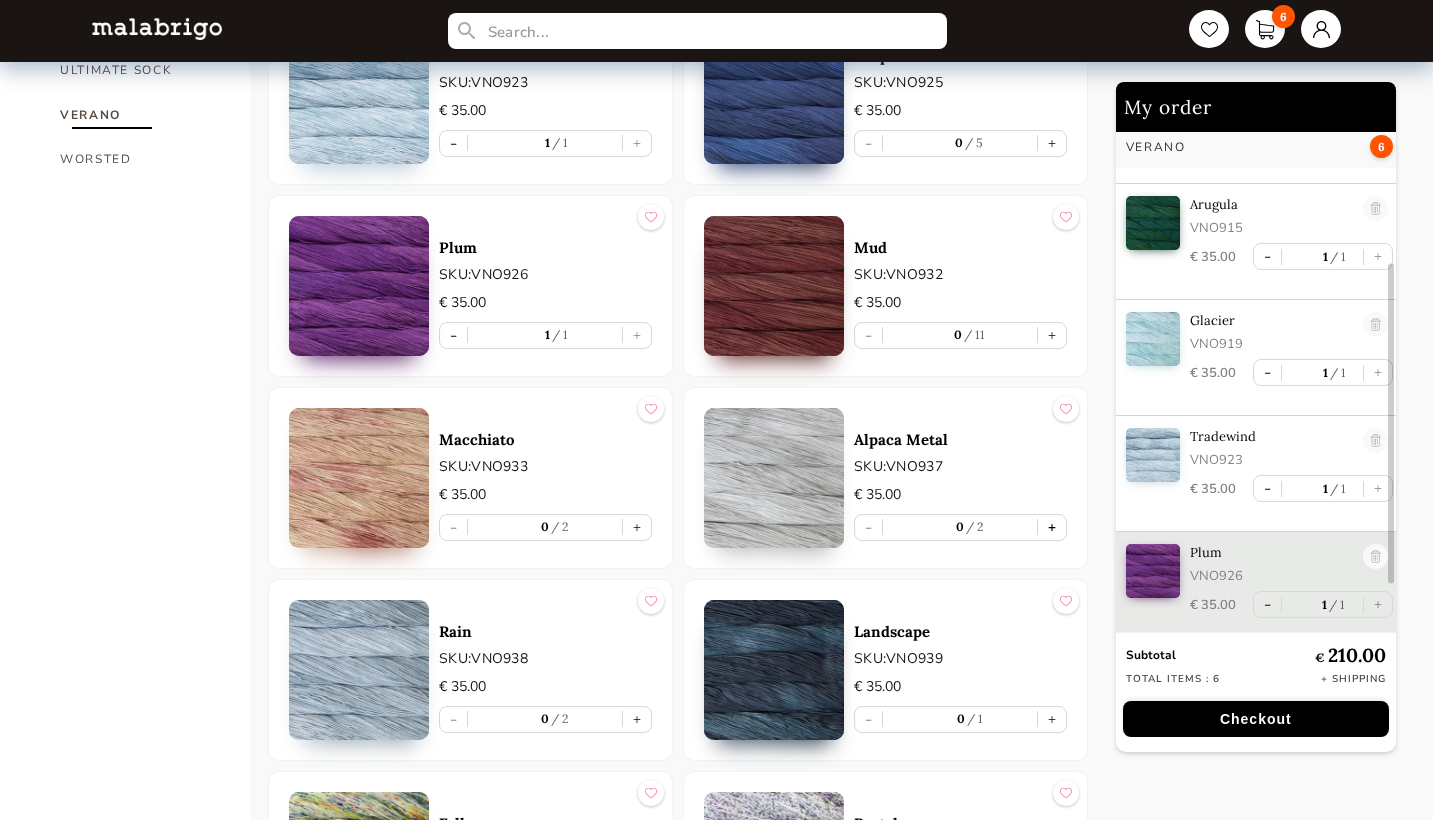 click on "+" at bounding box center [1052, 527] 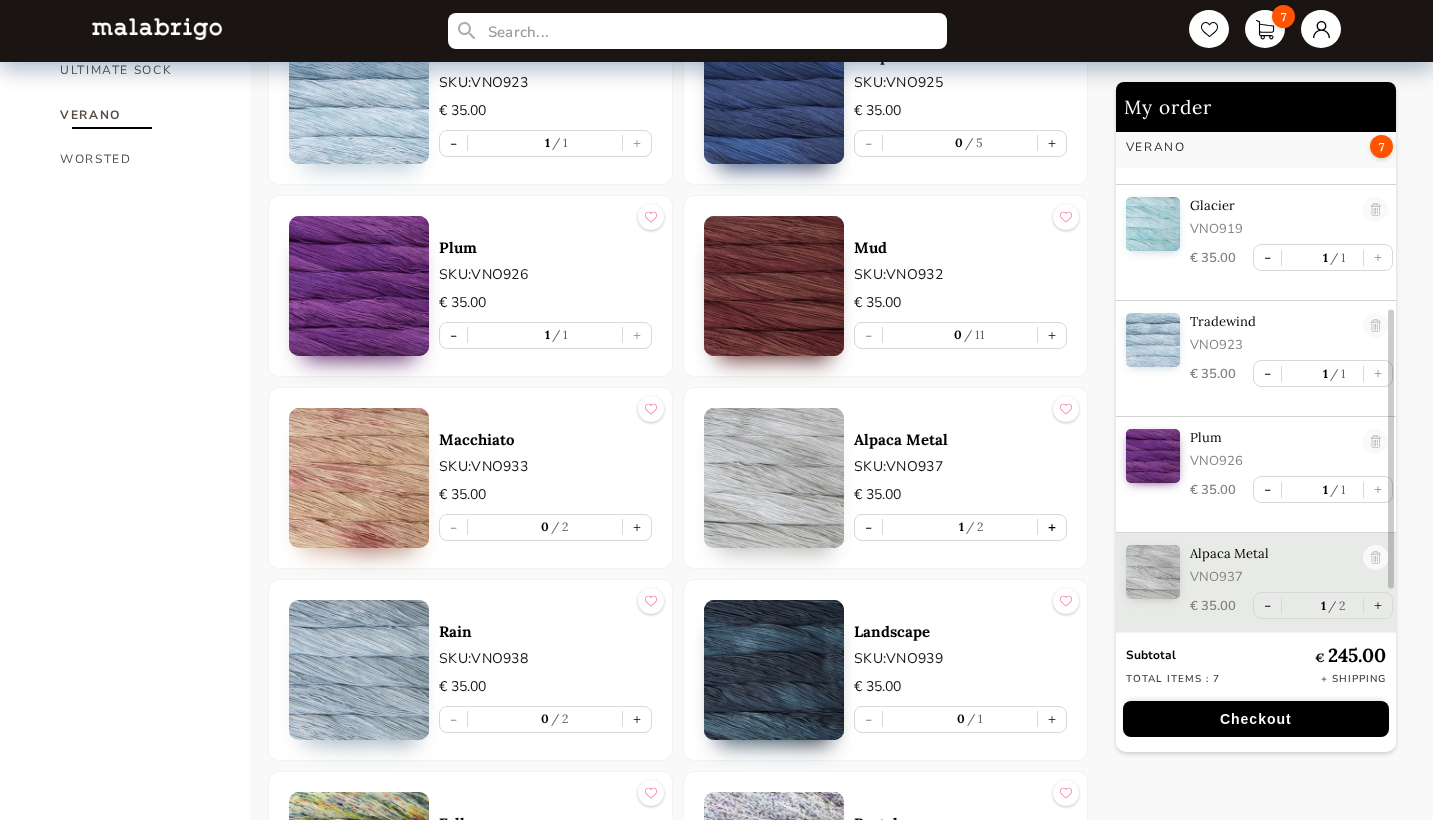 scroll, scrollTop: 332, scrollLeft: 0, axis: vertical 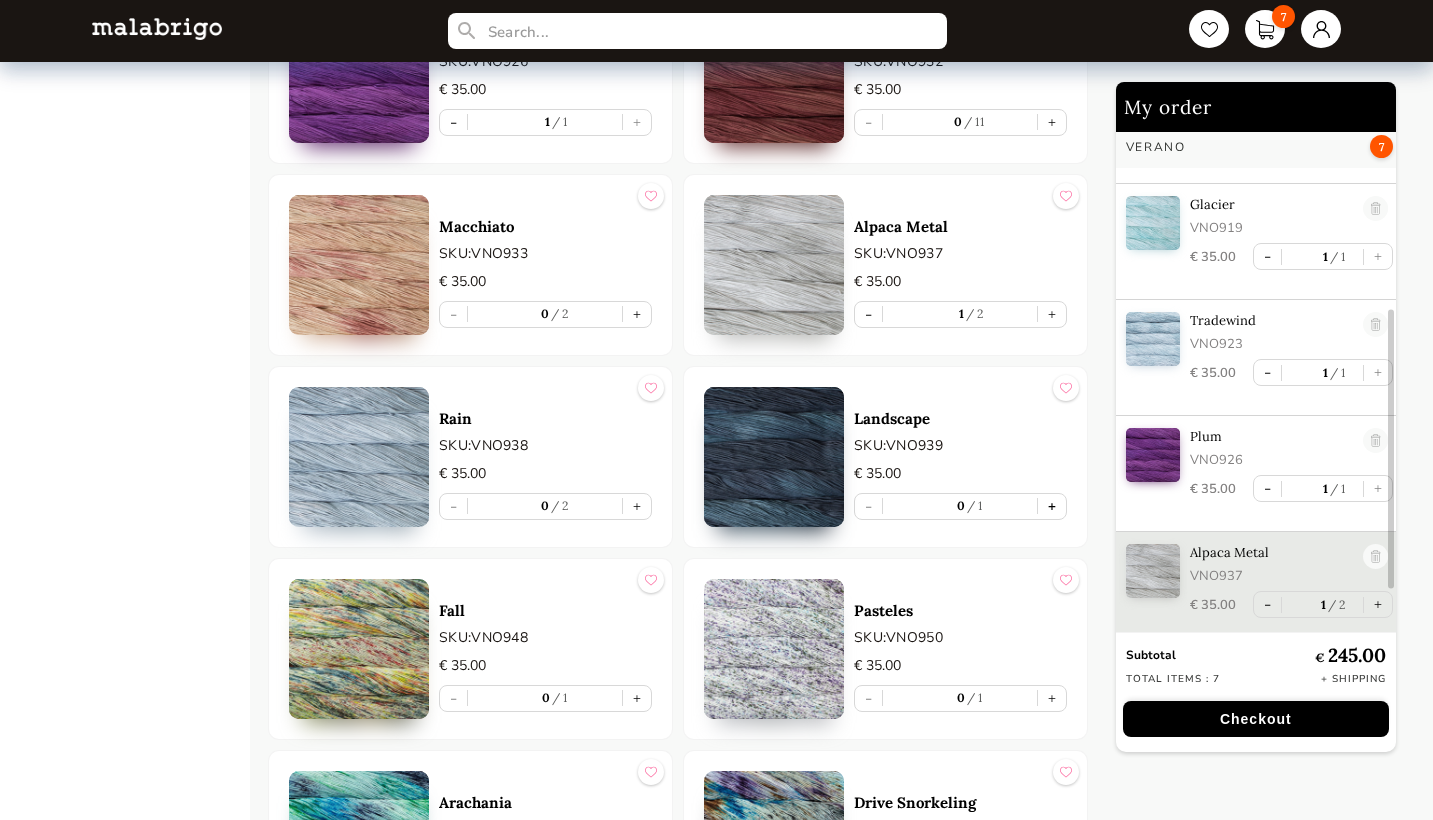 click on "+" at bounding box center (1052, 506) 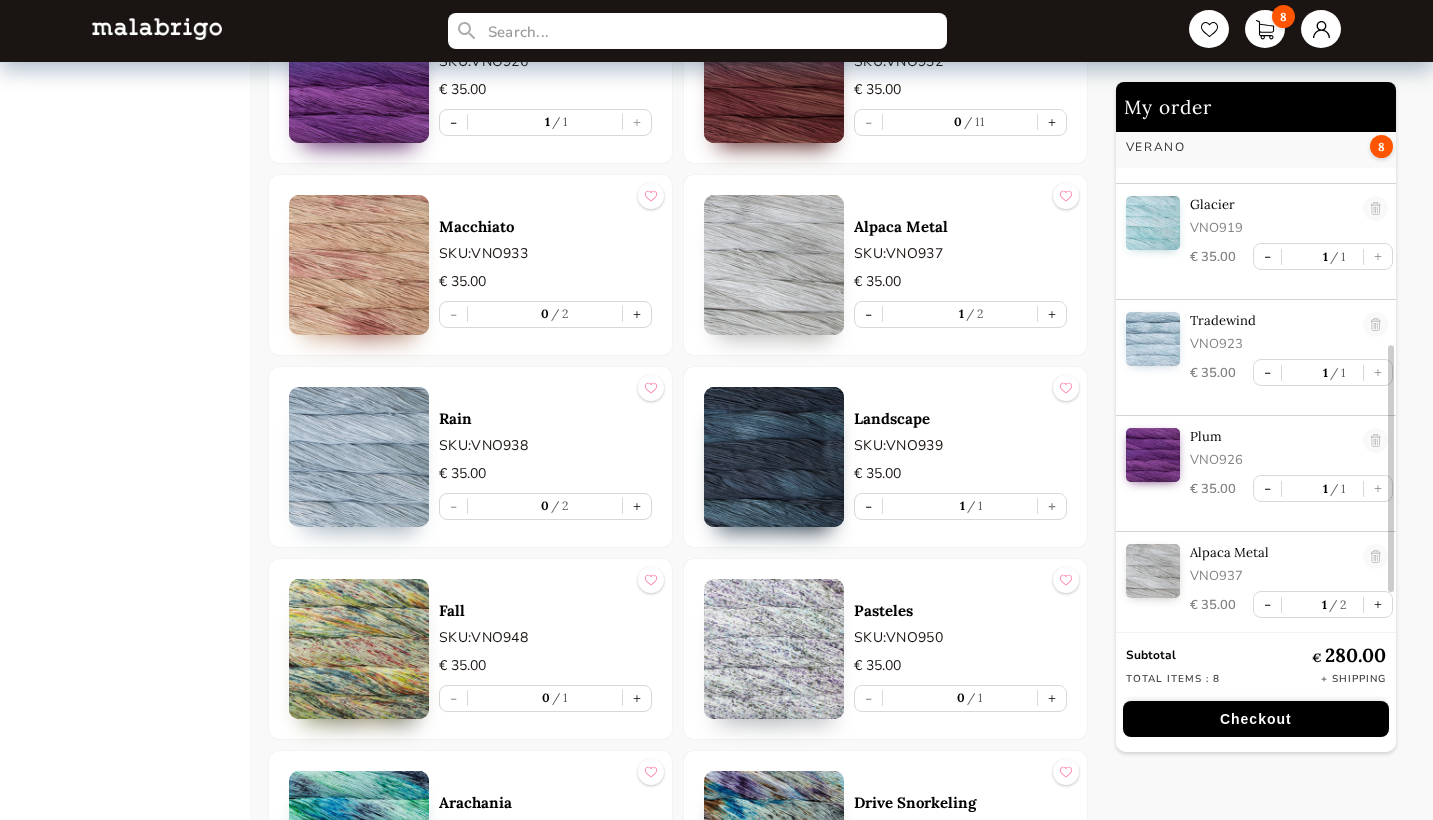scroll, scrollTop: 448, scrollLeft: 0, axis: vertical 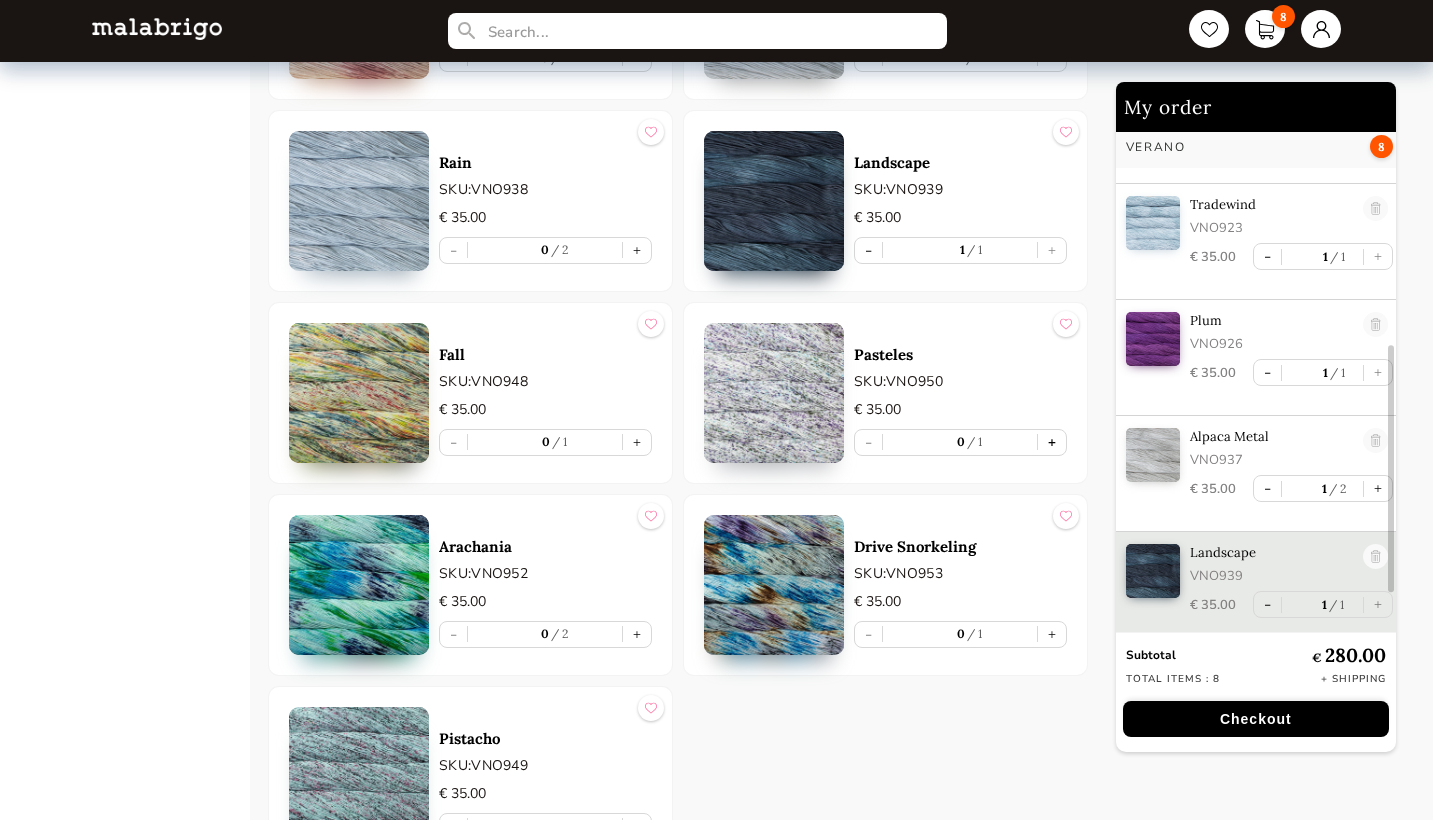 click on "+" at bounding box center (1052, 442) 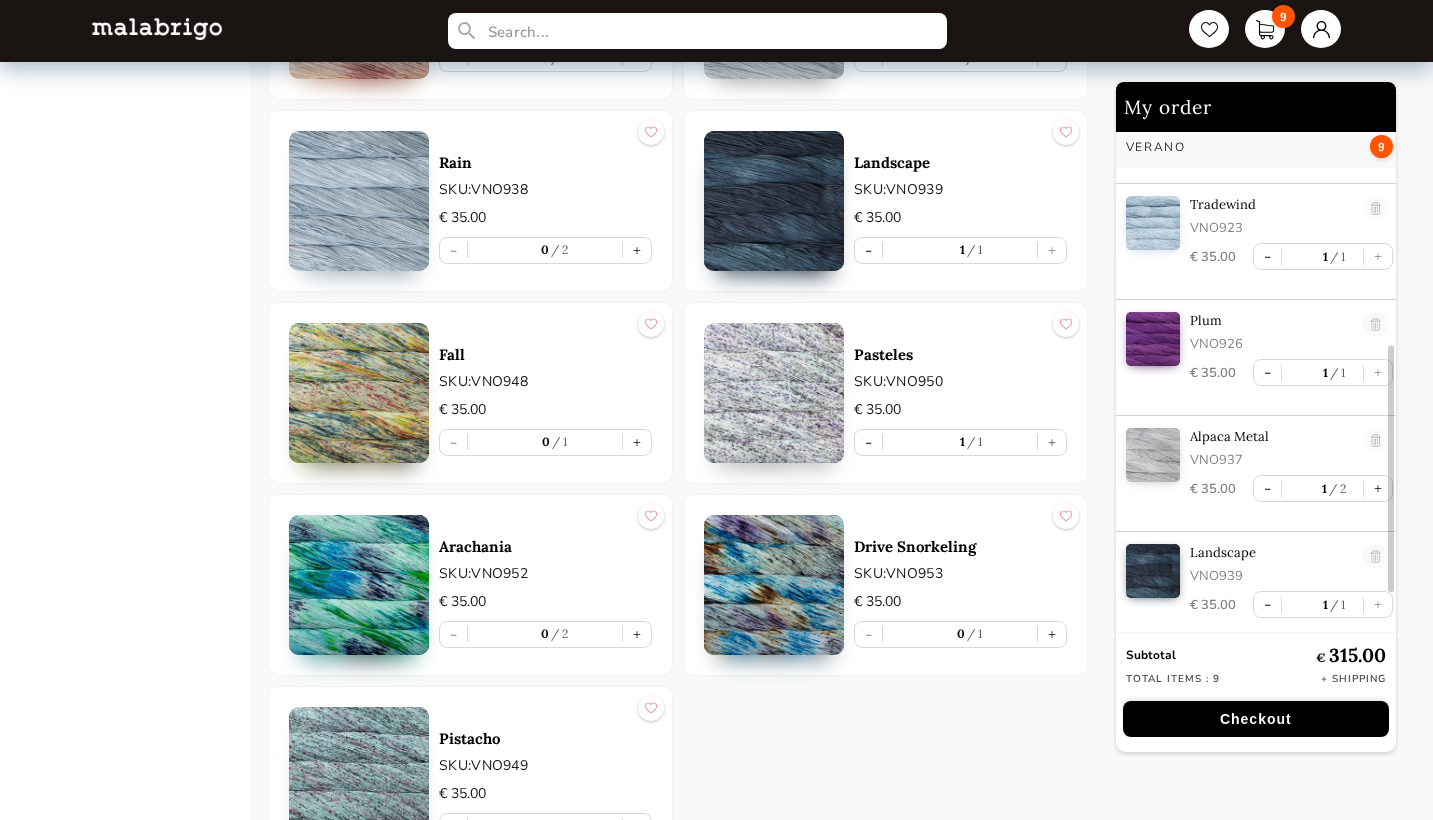 type on "1" 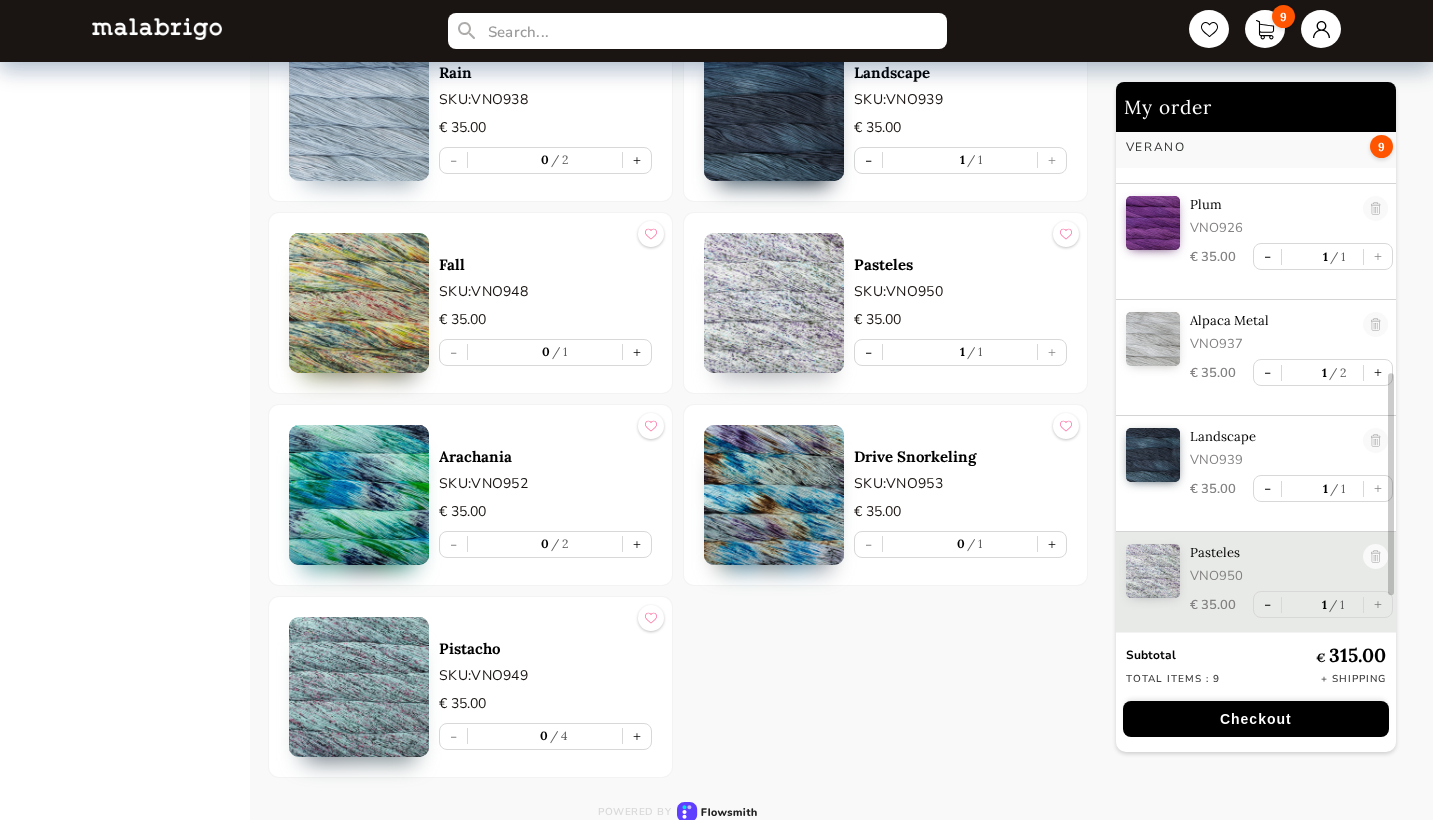 scroll, scrollTop: 2162, scrollLeft: 0, axis: vertical 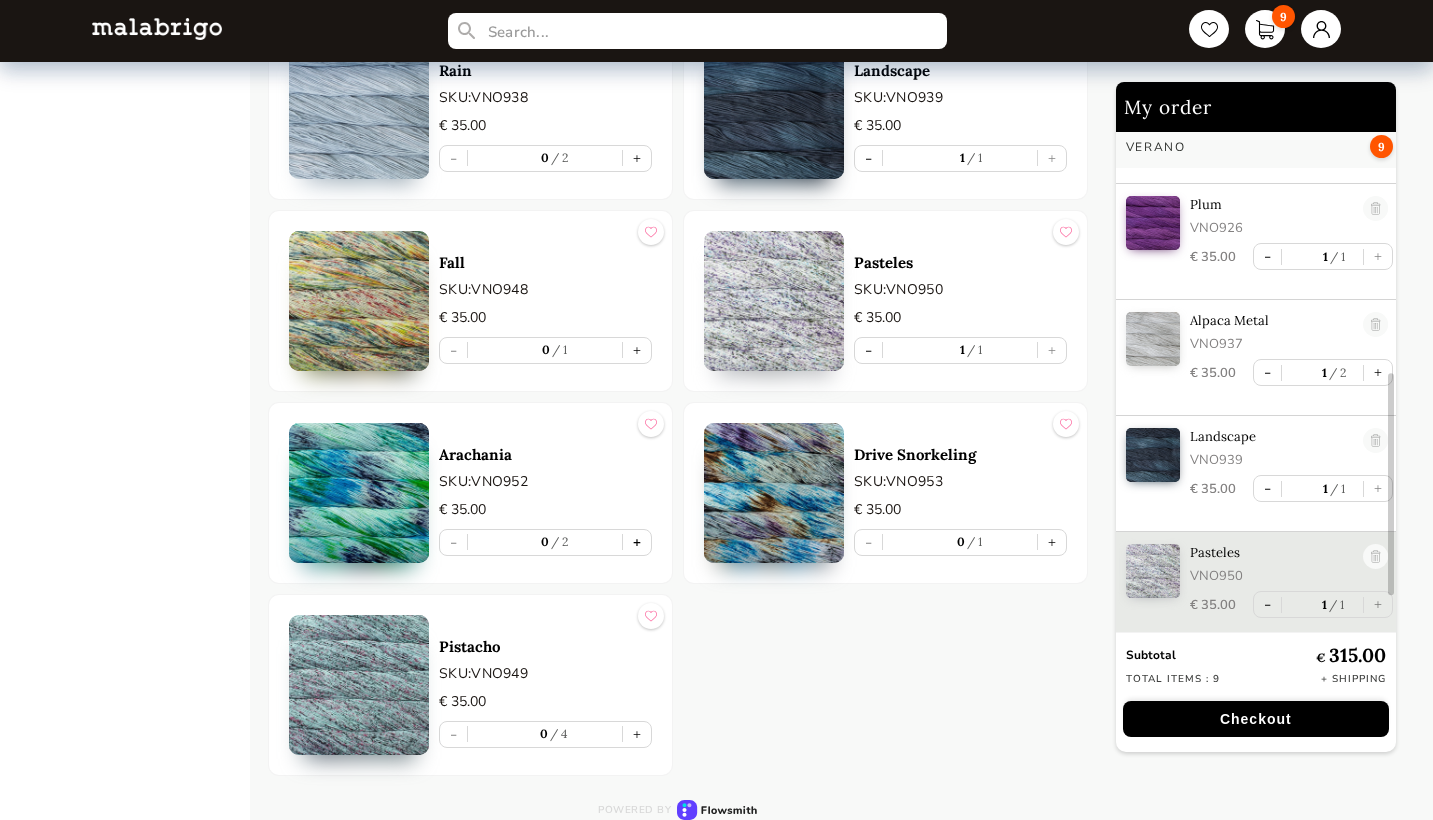 click on "+" at bounding box center (637, 542) 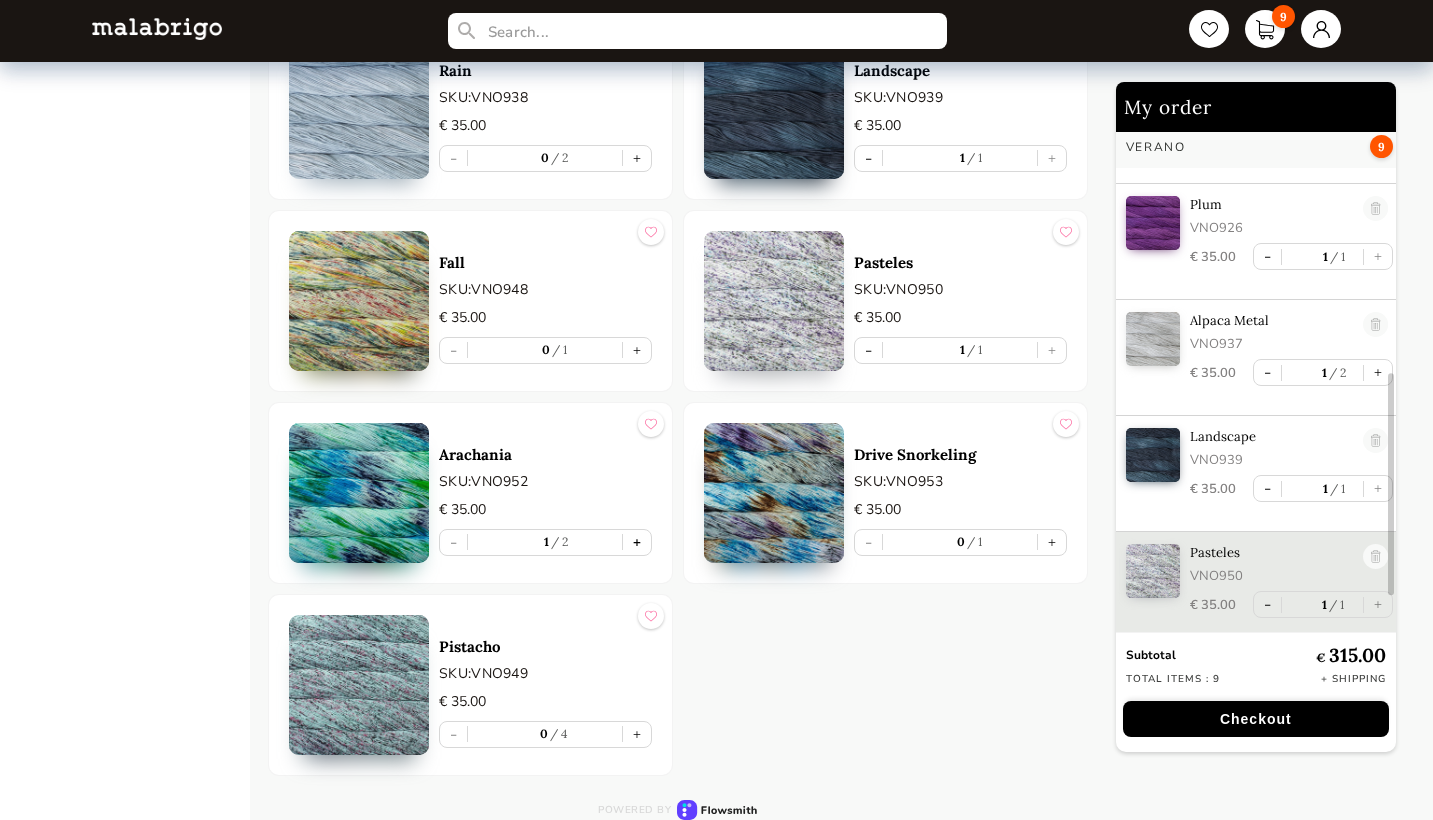 scroll, scrollTop: 680, scrollLeft: 0, axis: vertical 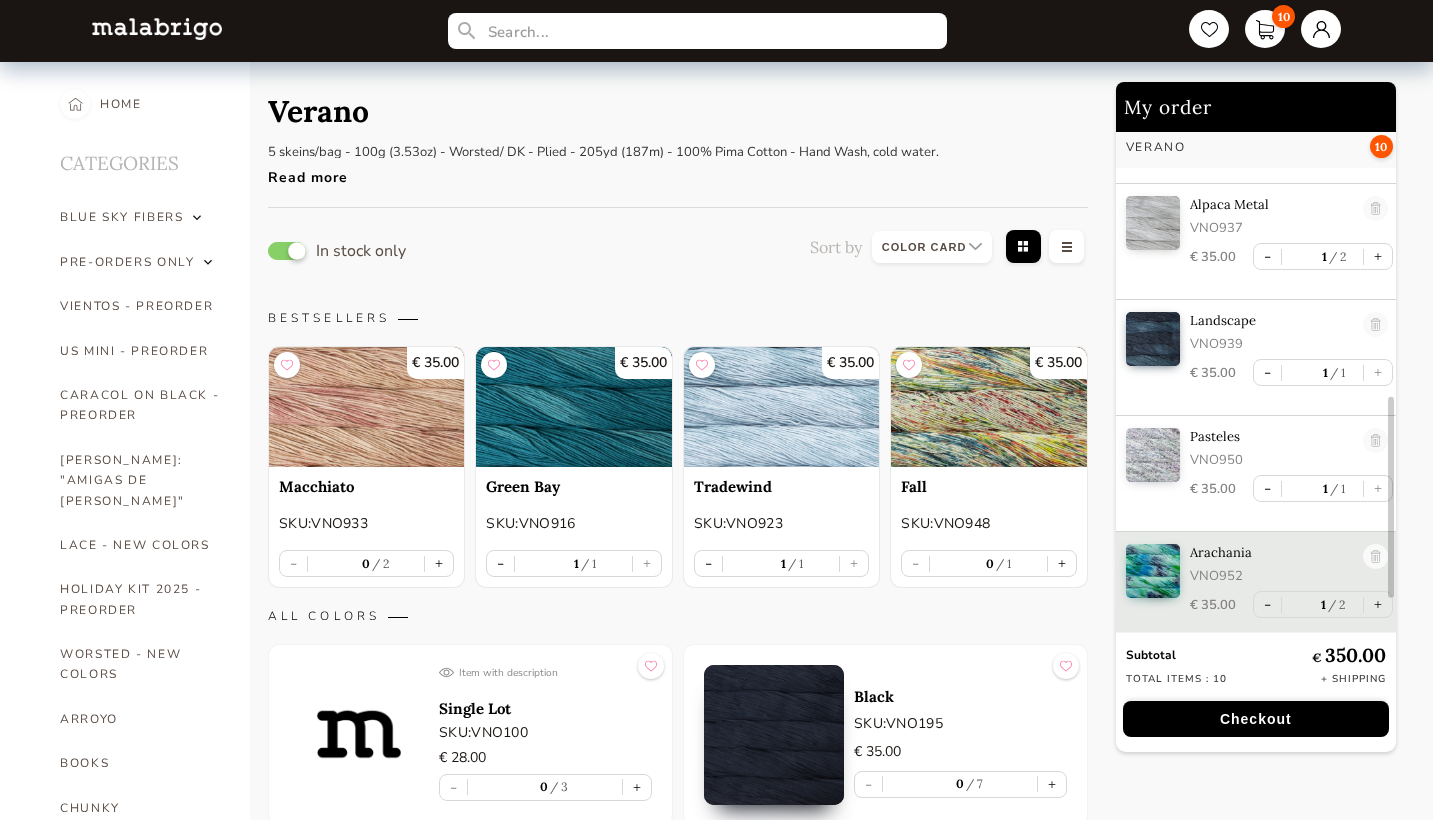 click at bounding box center [287, 251] 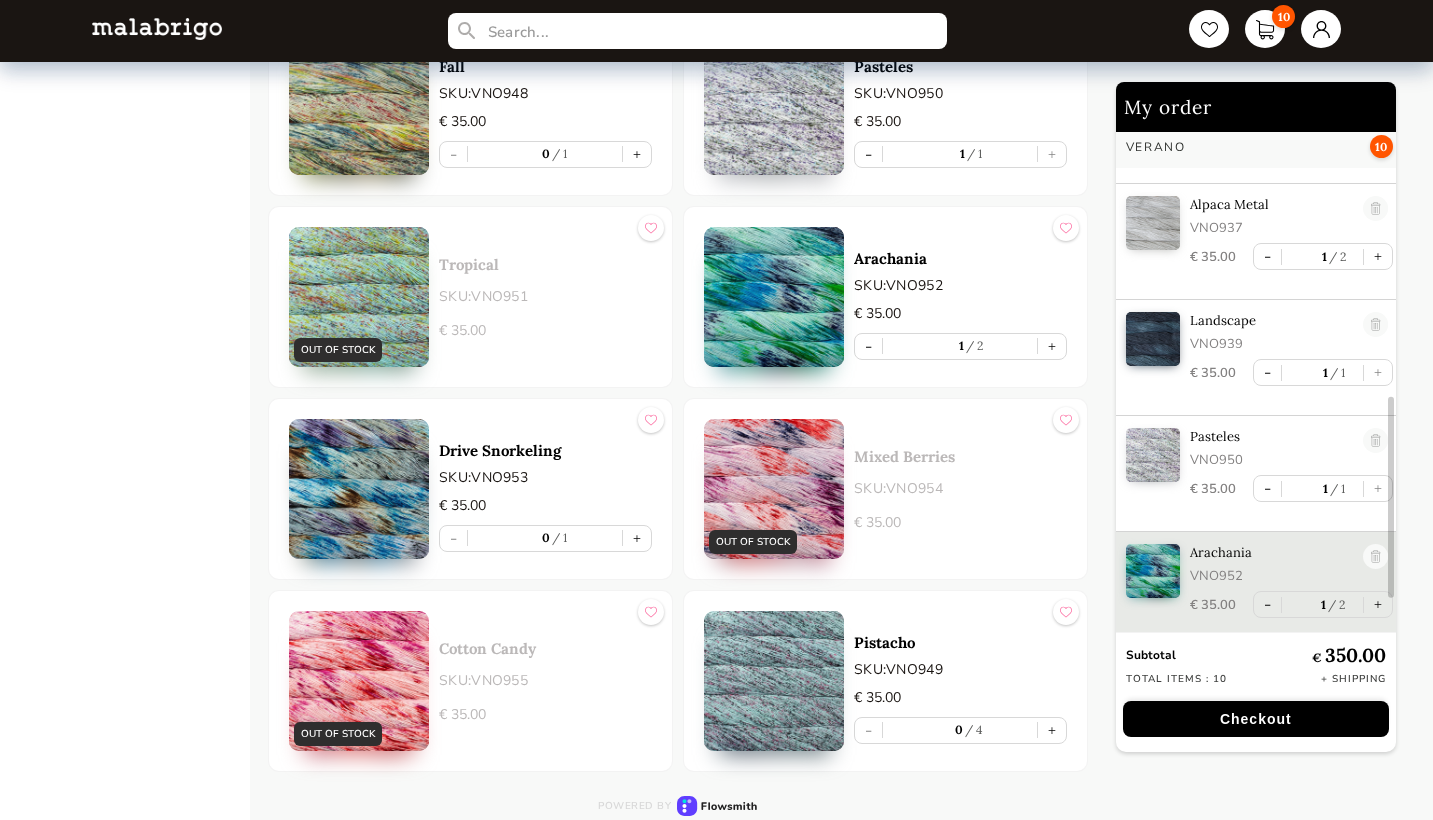 scroll, scrollTop: 3894, scrollLeft: 0, axis: vertical 